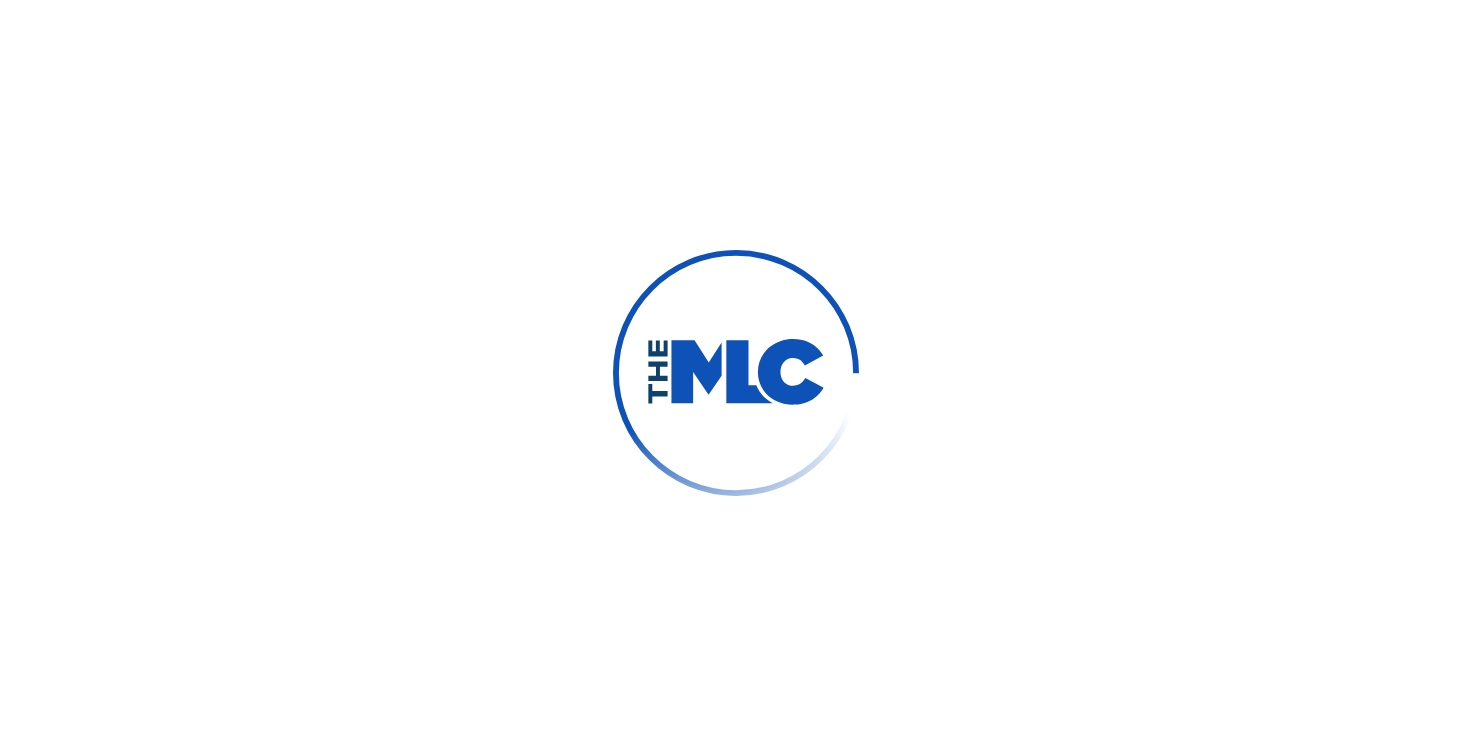 scroll, scrollTop: 0, scrollLeft: 0, axis: both 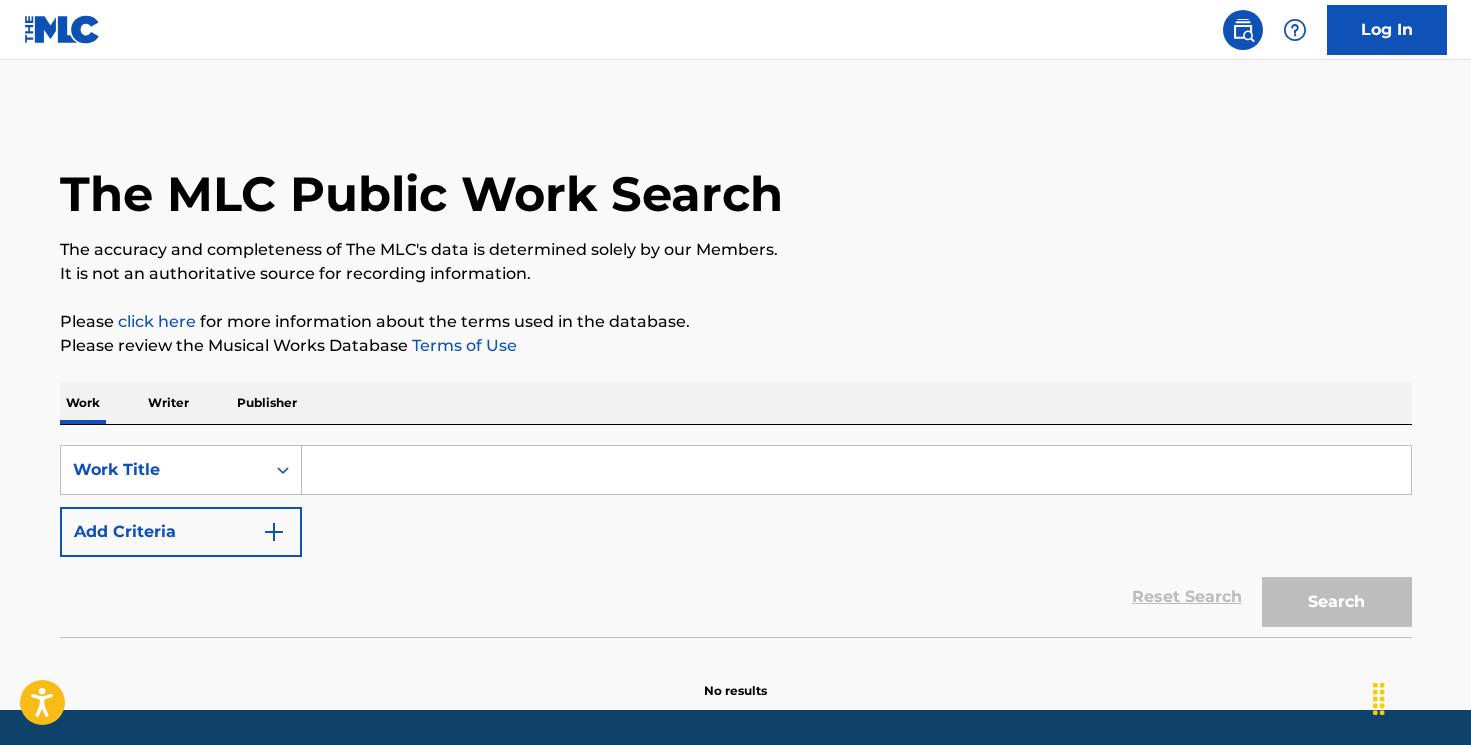 click on "Log In" at bounding box center (1387, 30) 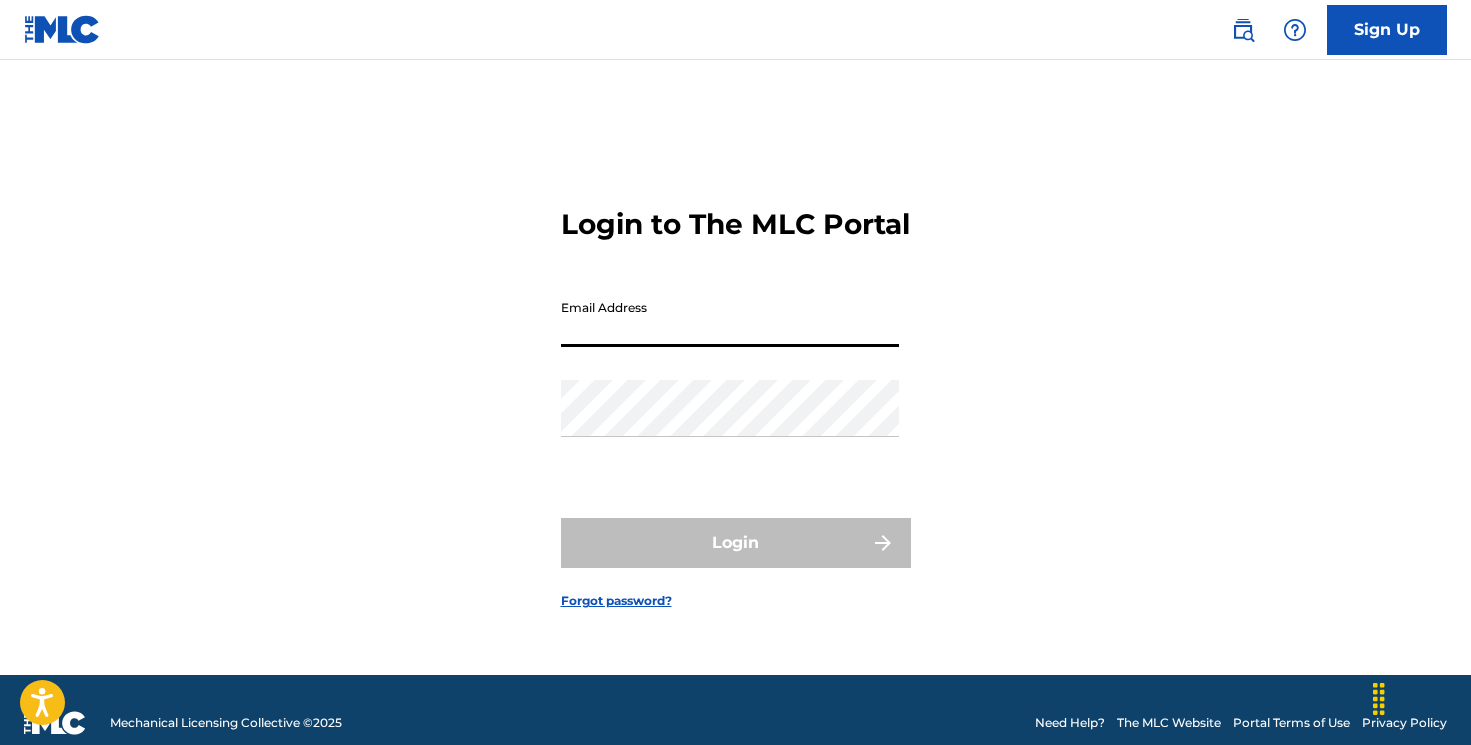 click on "Email Address" at bounding box center (730, 318) 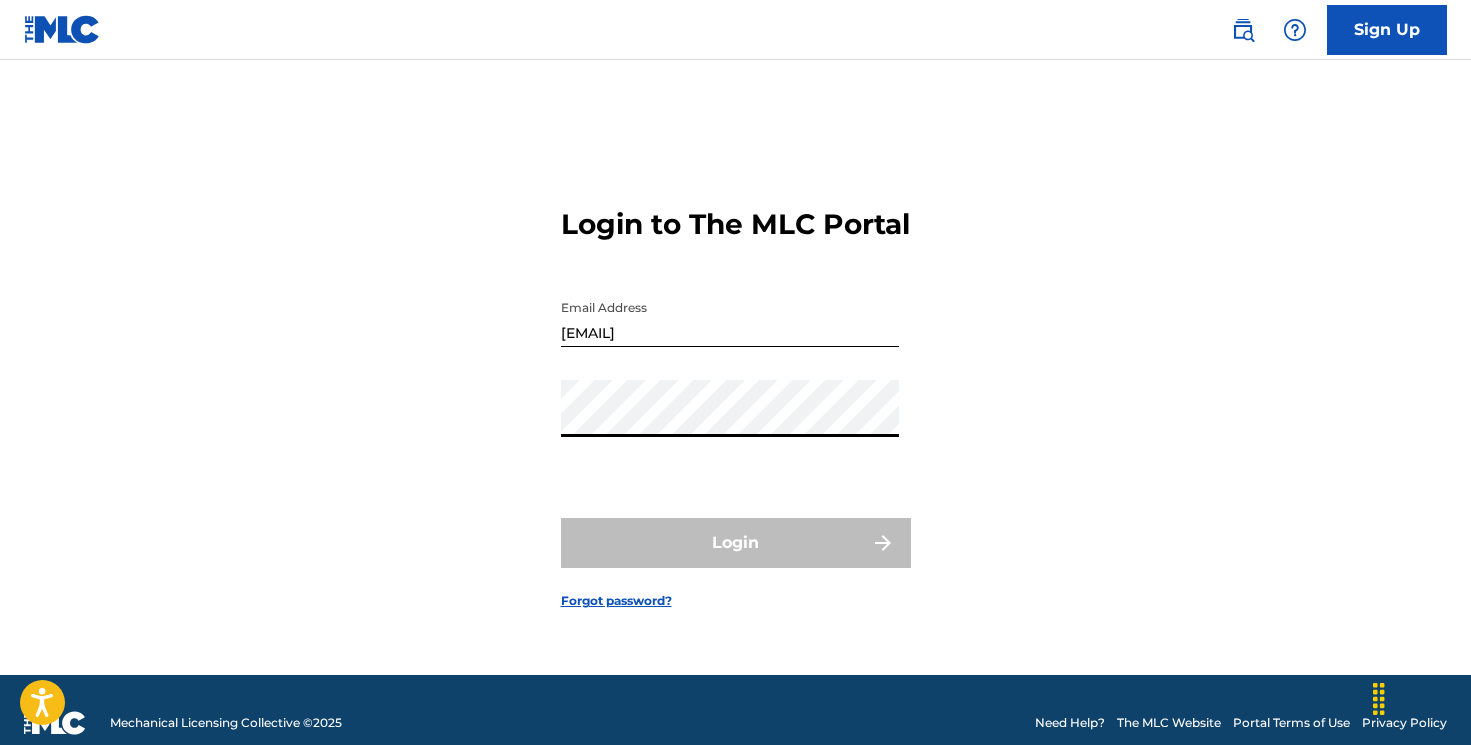 click on "Login to The MLC Portal Email Address [EMAIL] Password Login Forgot password?" at bounding box center [736, 392] 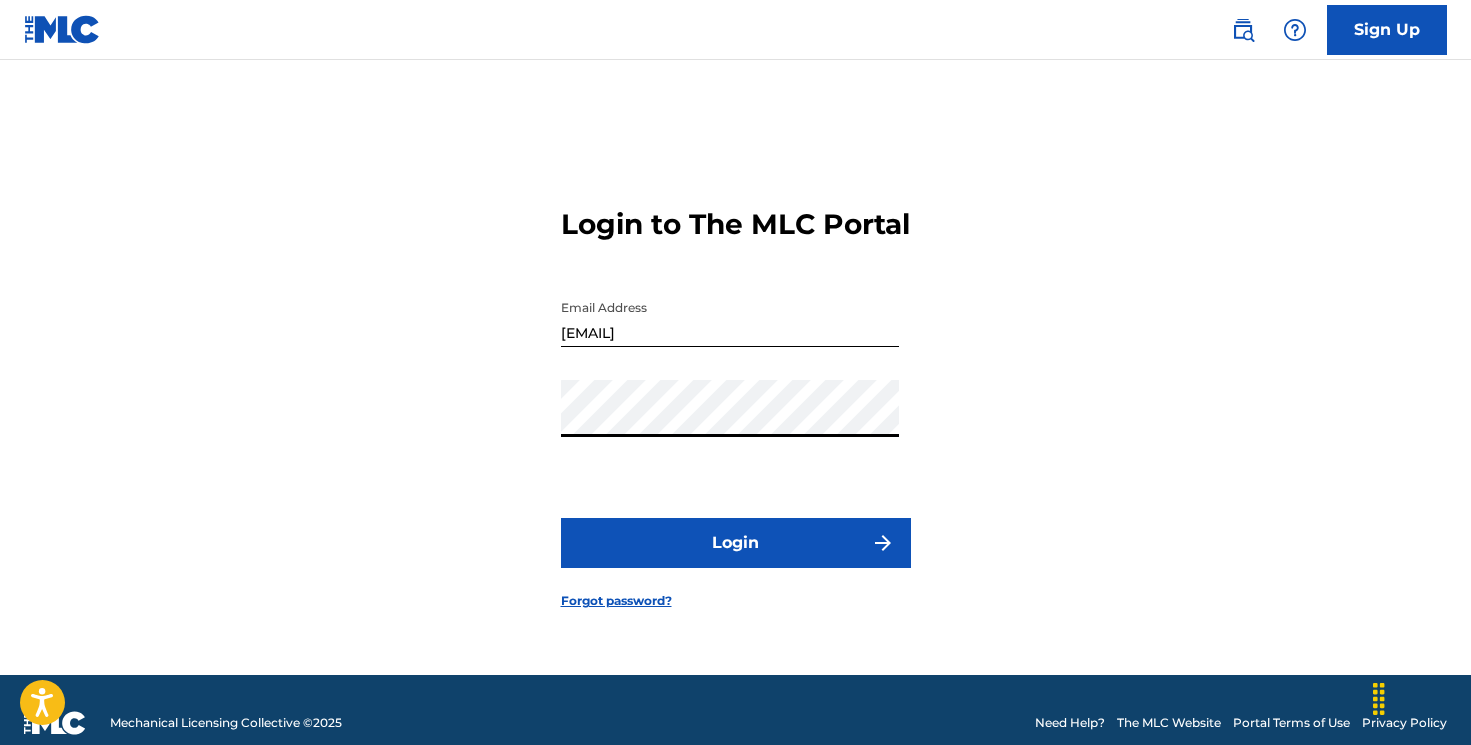 click on "Login" at bounding box center [736, 543] 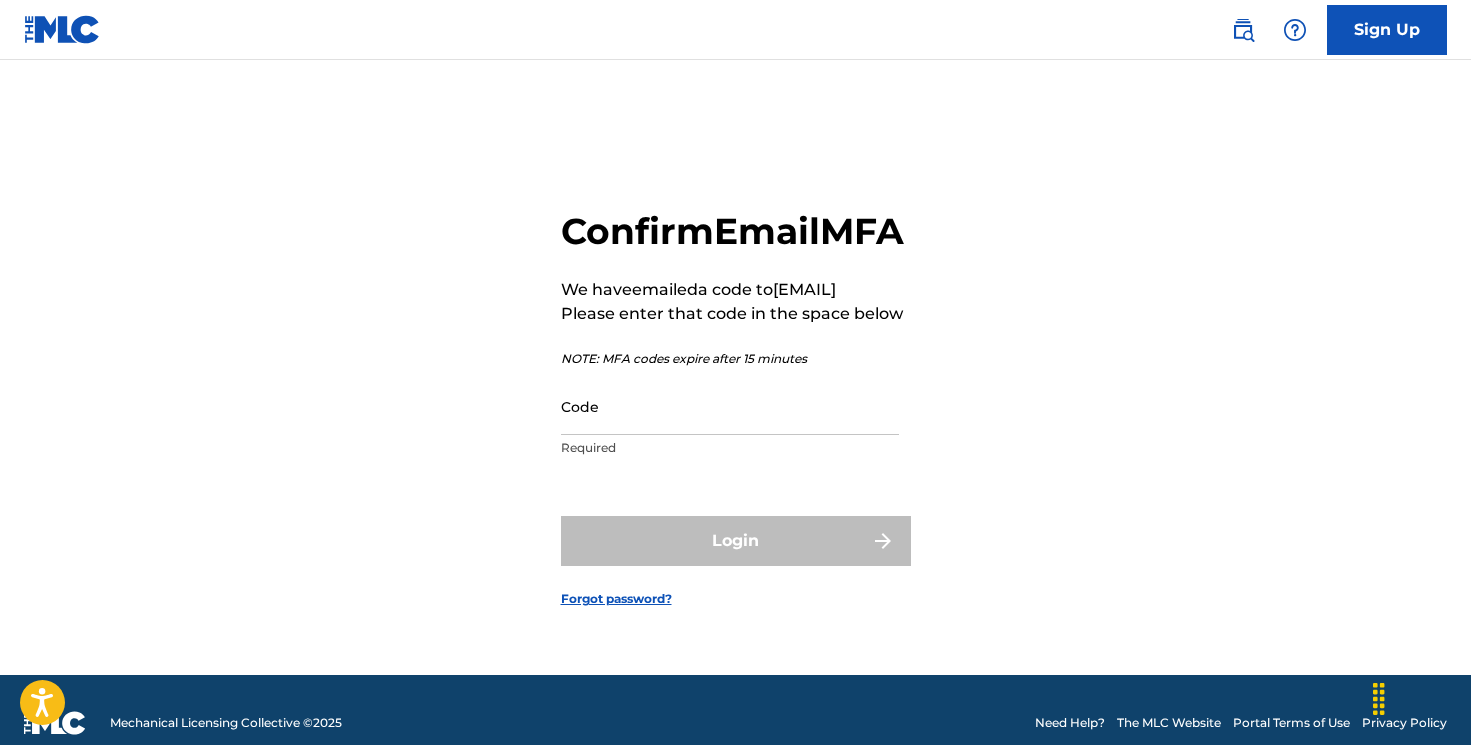 click on "Code" at bounding box center [730, 406] 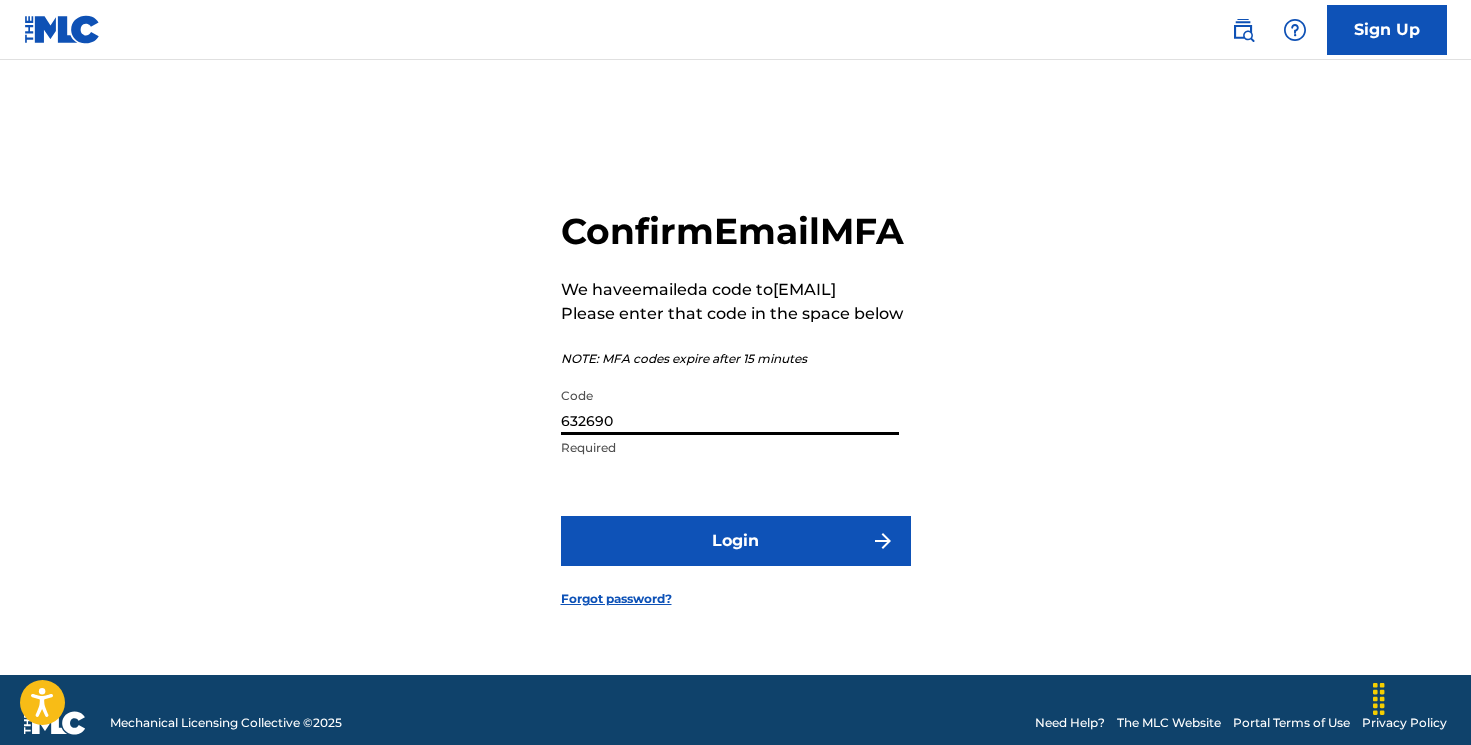 type on "632690" 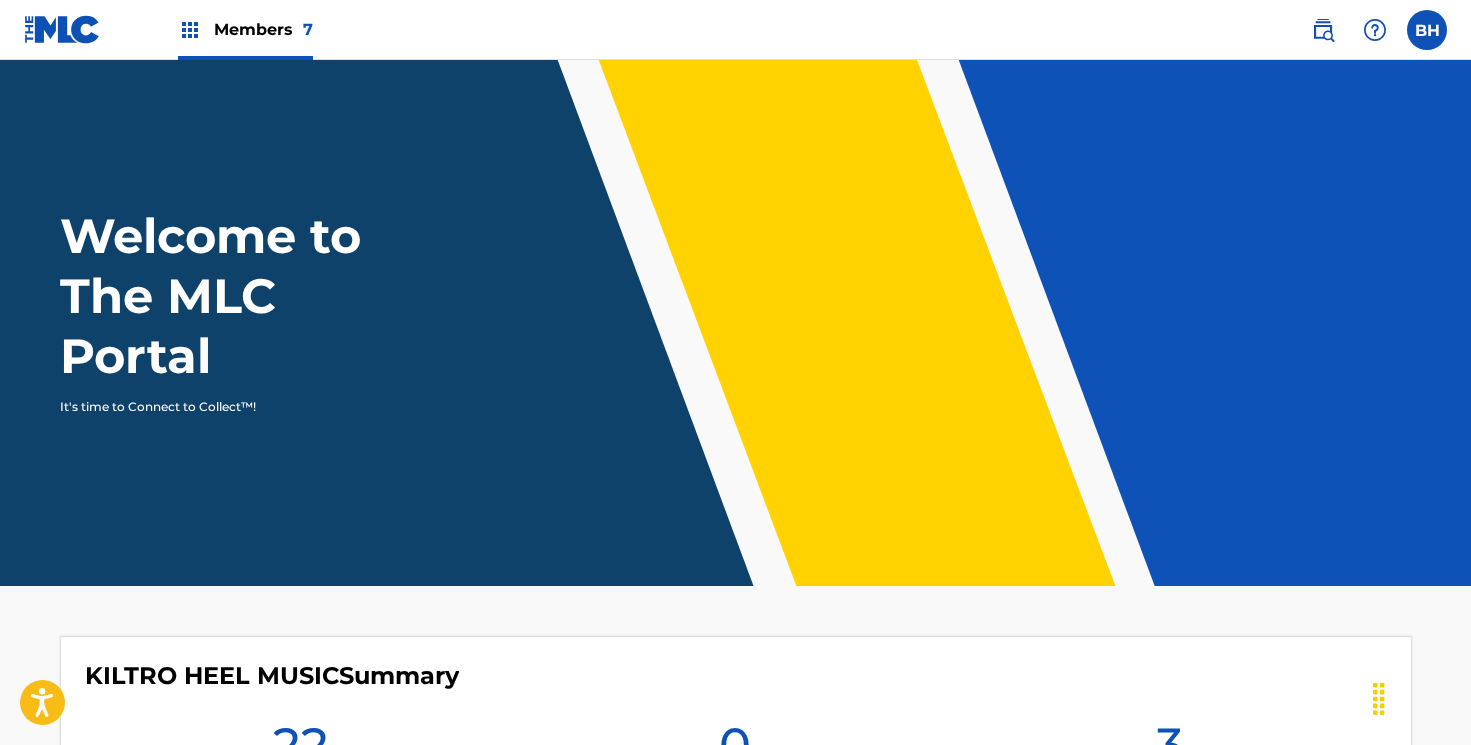 scroll, scrollTop: 0, scrollLeft: 0, axis: both 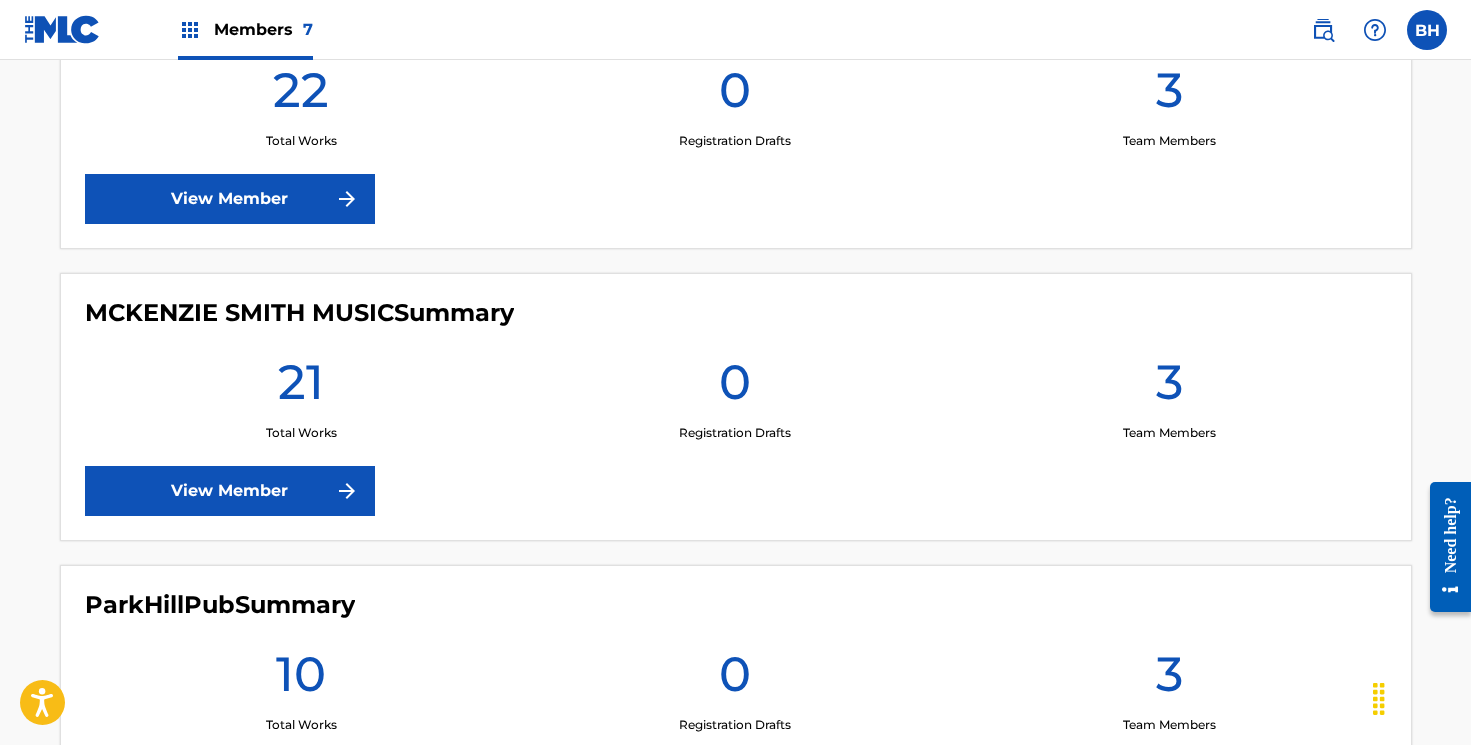 click at bounding box center (62, 29) 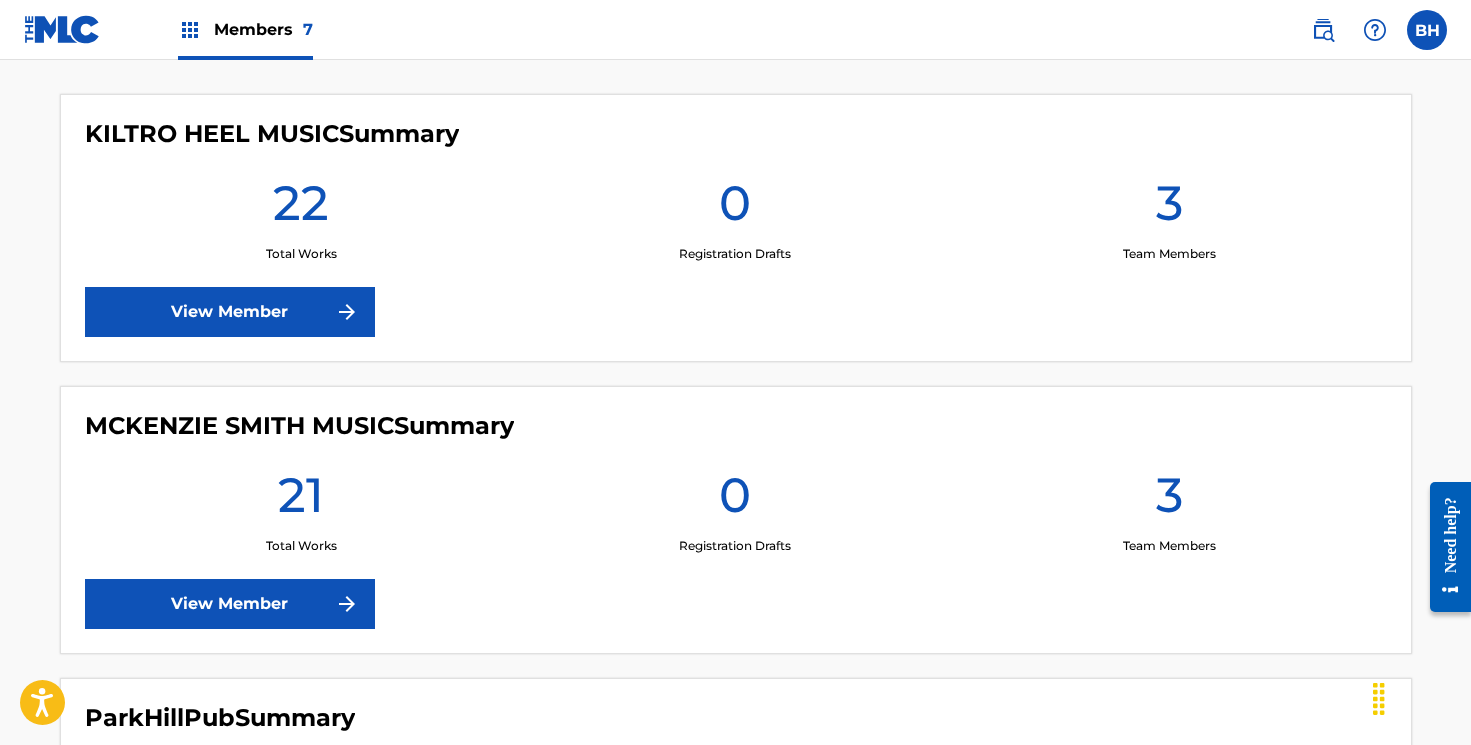 scroll, scrollTop: 348, scrollLeft: 0, axis: vertical 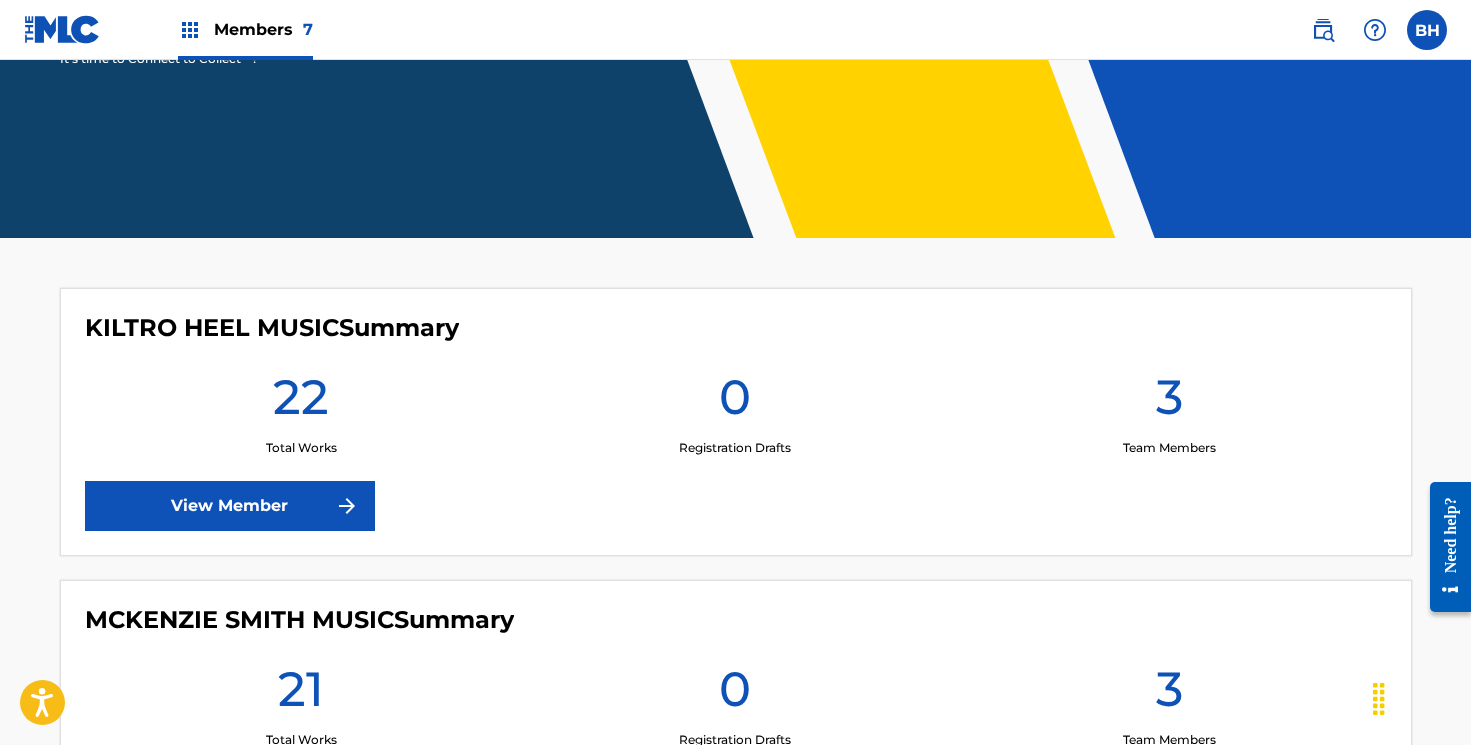 click on "View Member" at bounding box center [230, 506] 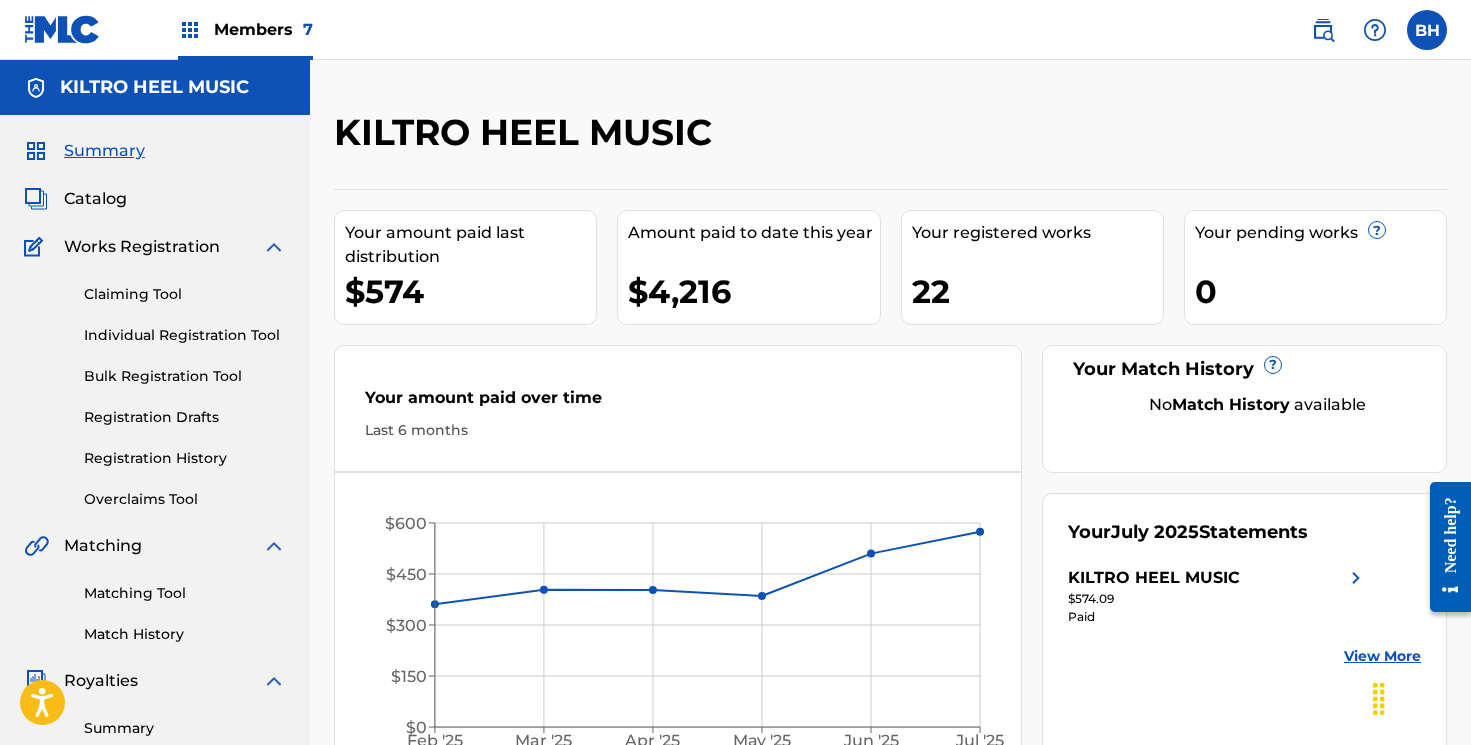 click on "Matching Tool" at bounding box center (185, 593) 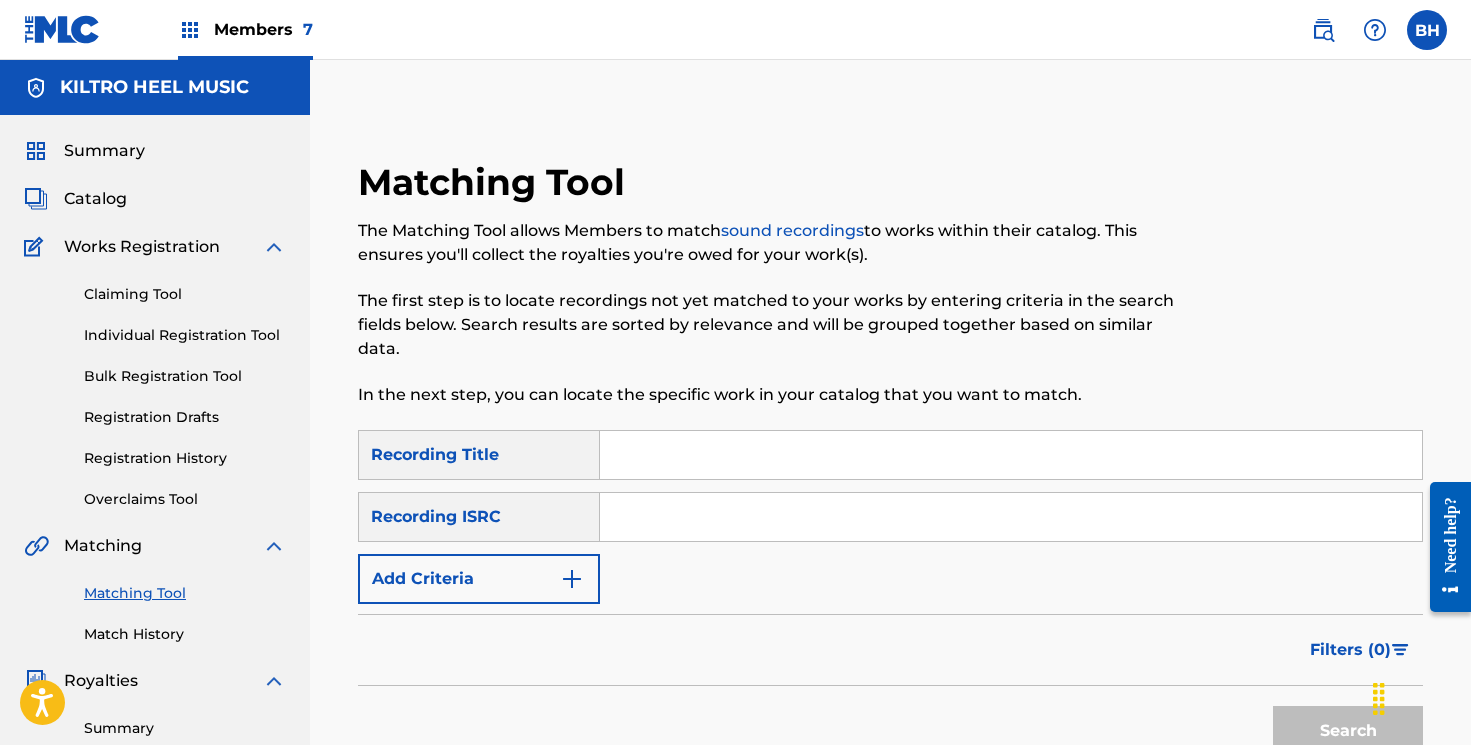 click at bounding box center [1011, 455] 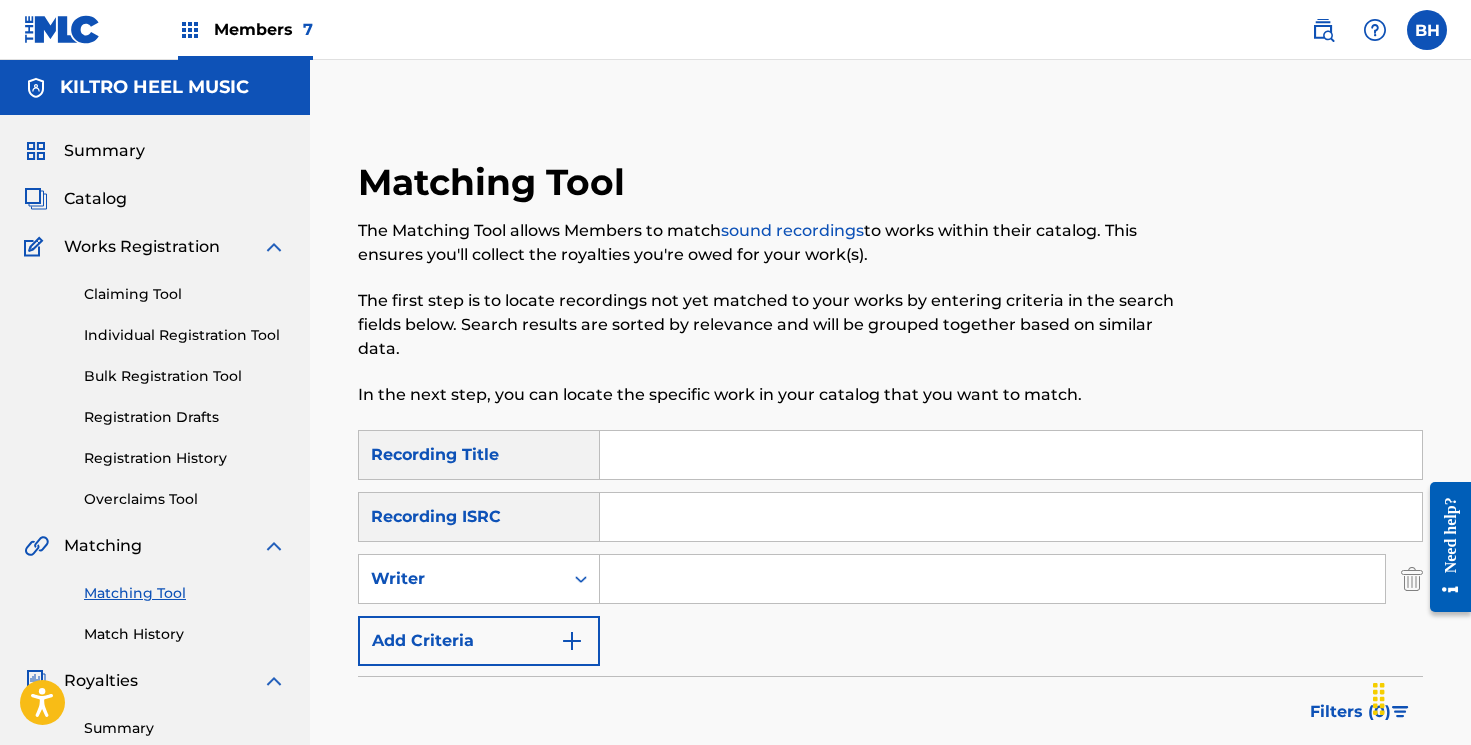 click at bounding box center (992, 579) 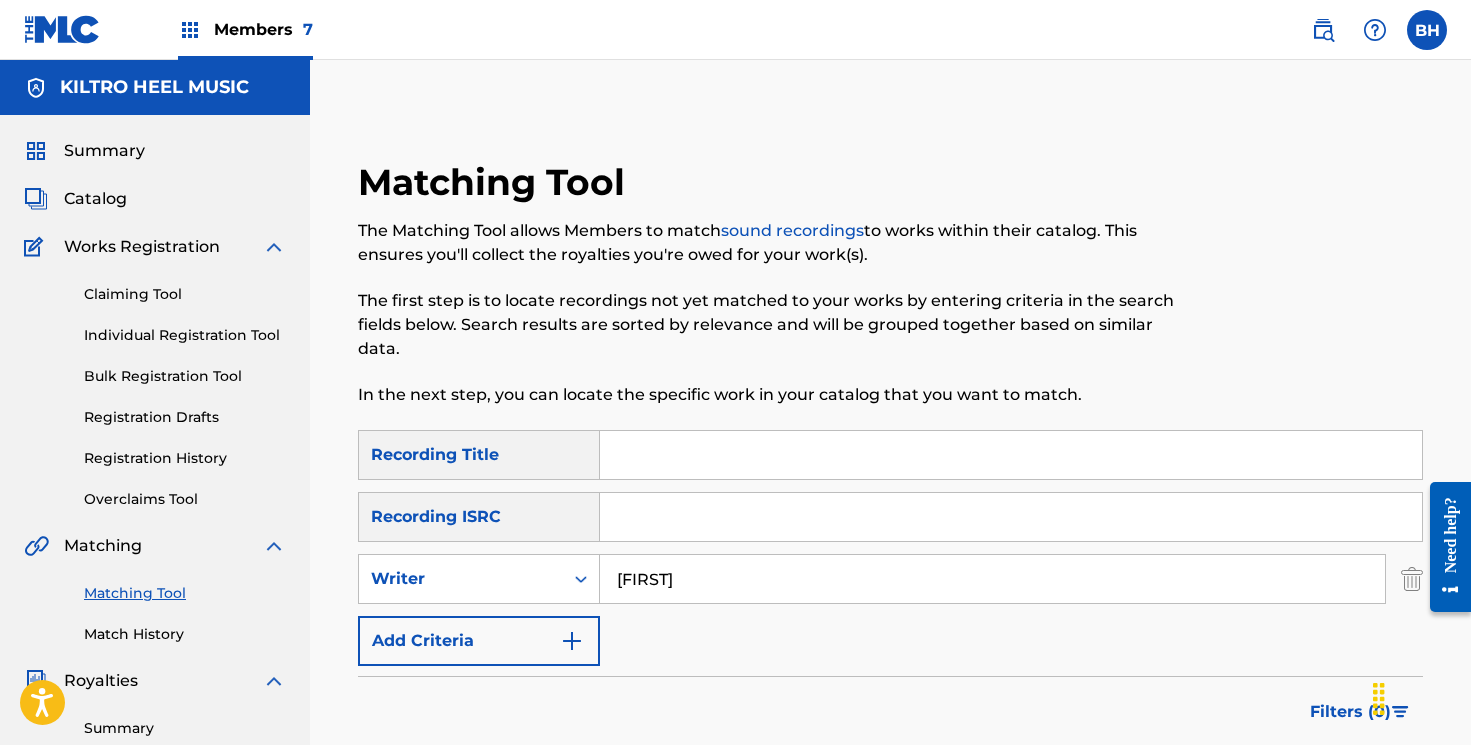 click on "Search" at bounding box center (1348, 793) 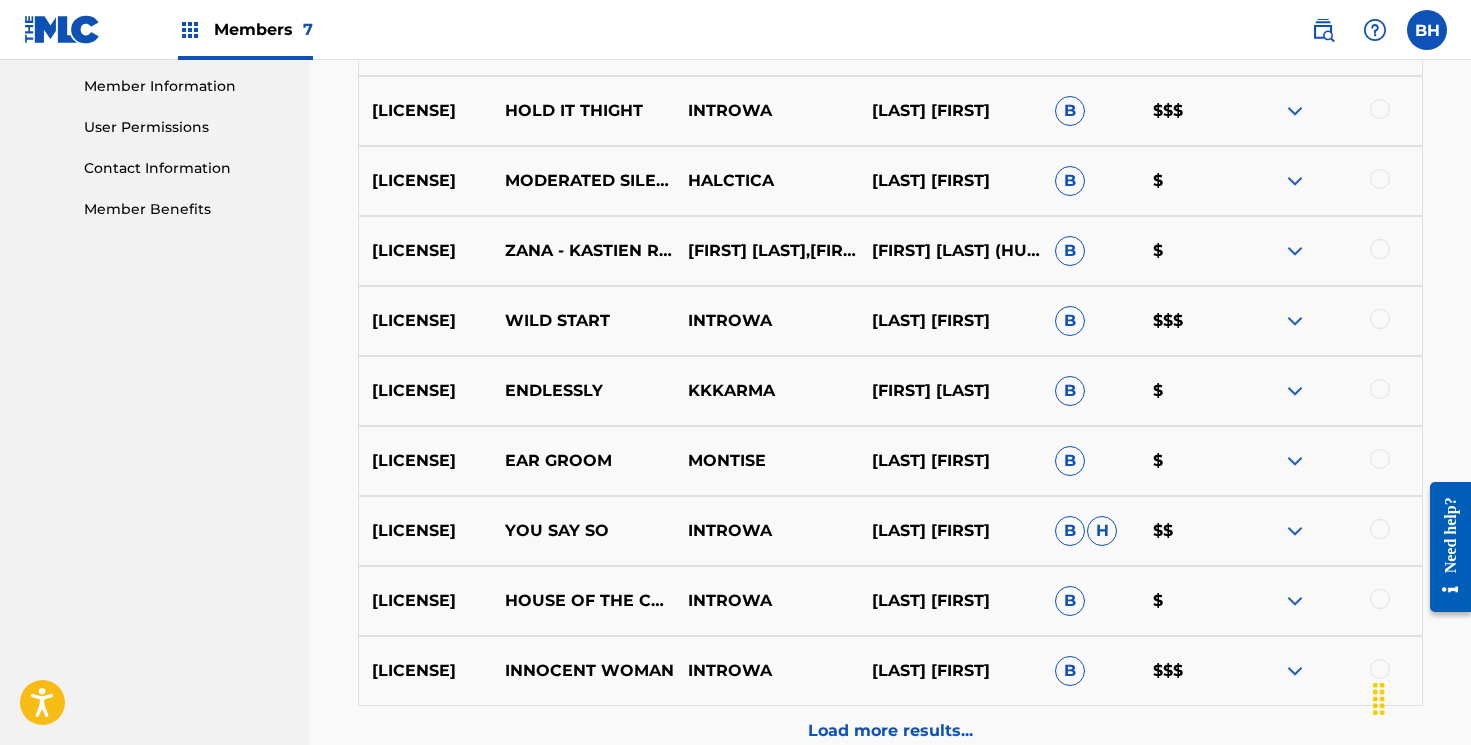 scroll, scrollTop: 898, scrollLeft: 0, axis: vertical 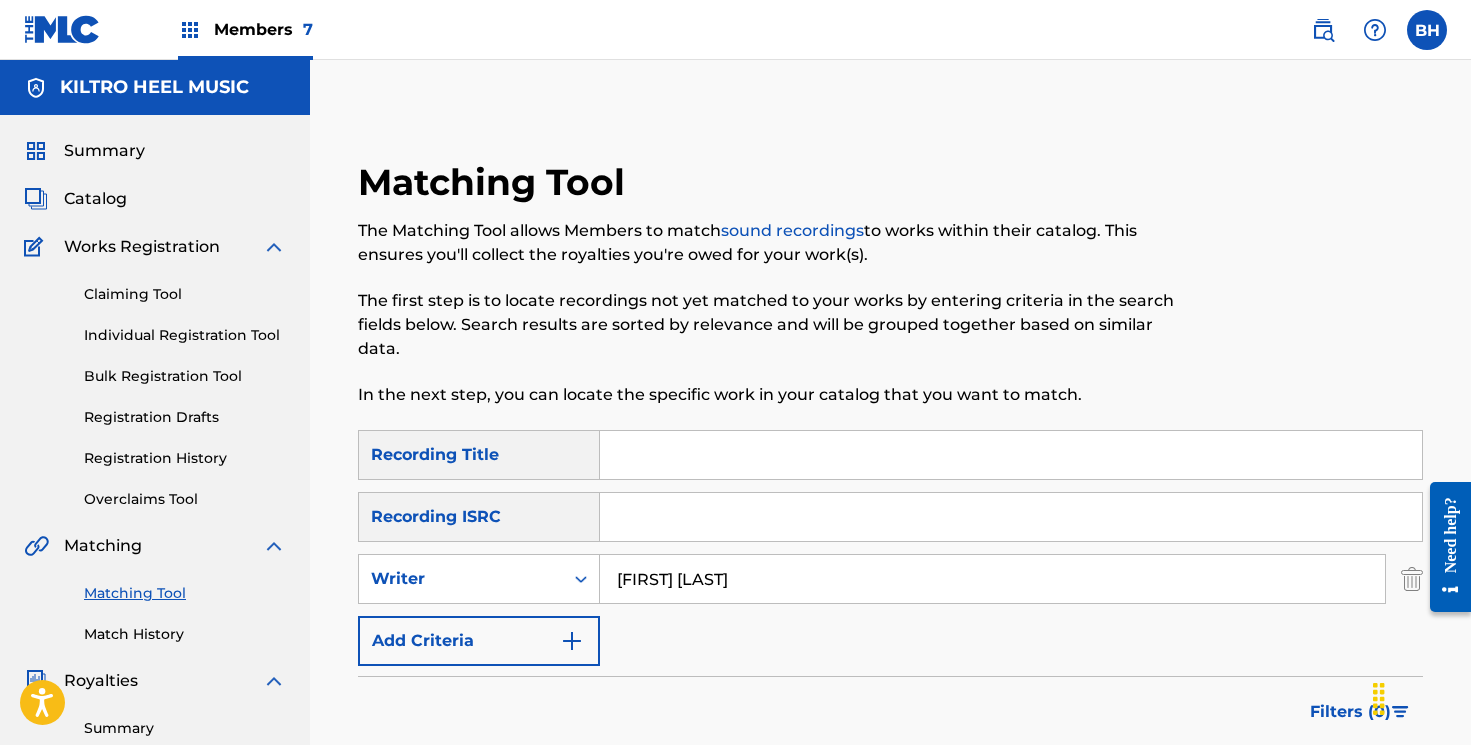 click on "Search" at bounding box center (1348, 793) 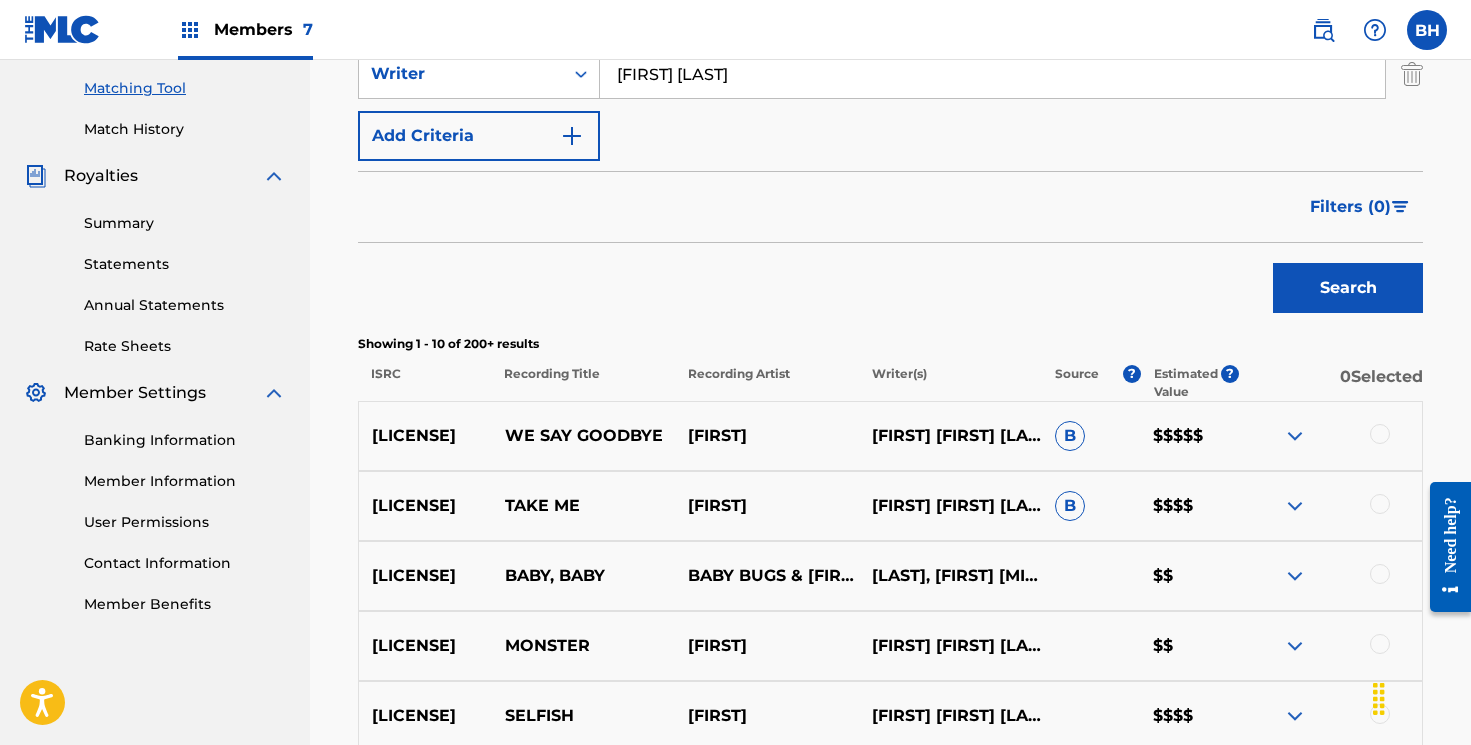 scroll, scrollTop: 503, scrollLeft: 0, axis: vertical 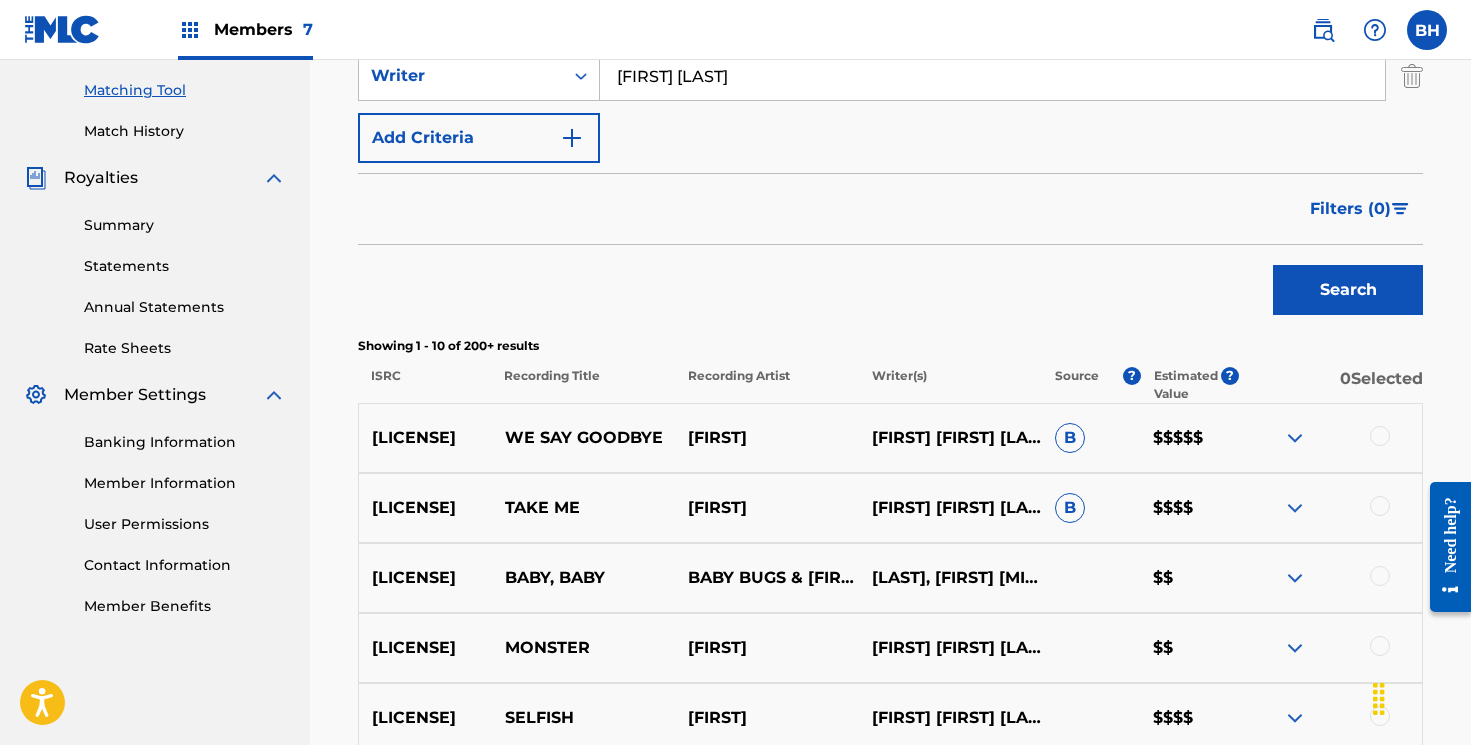 click on "Filters ( 0 )" at bounding box center (1350, 209) 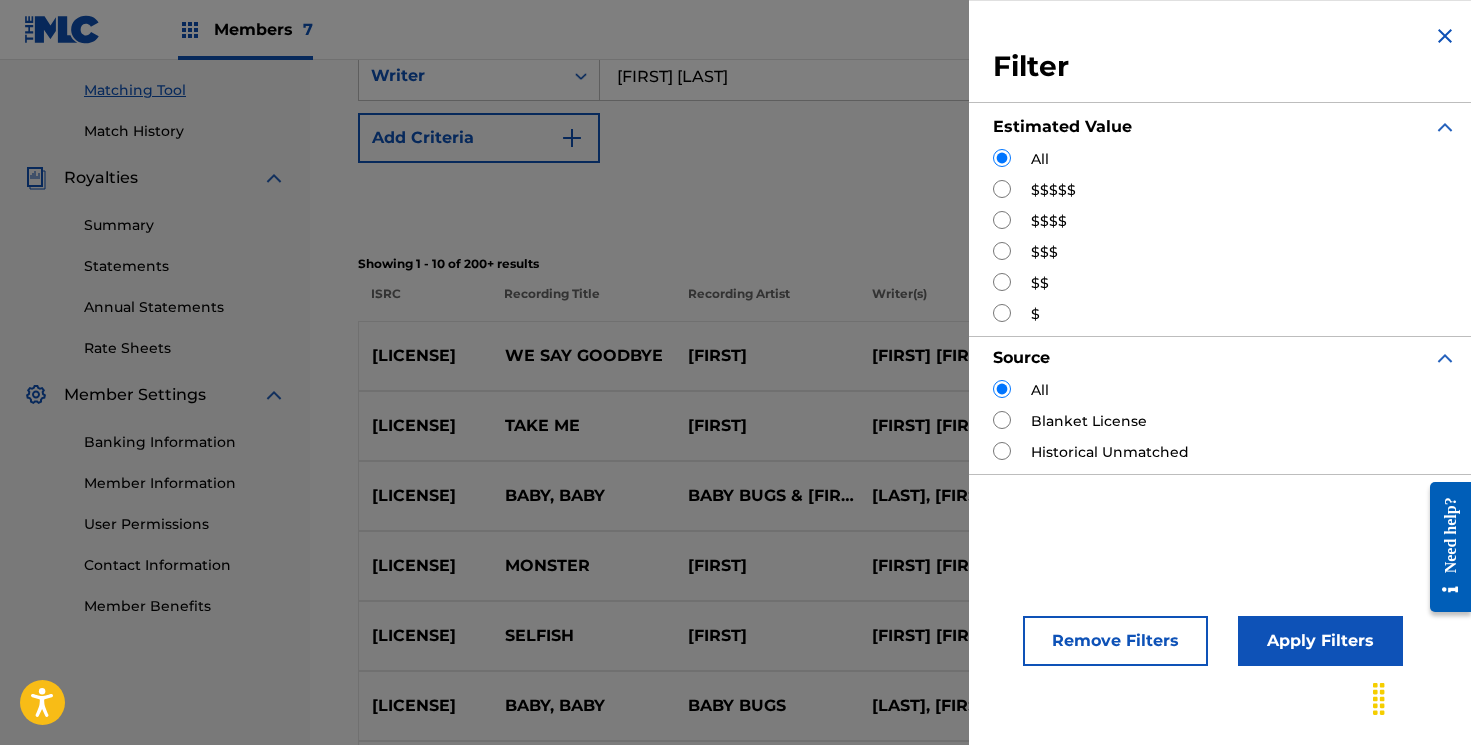 click on "Search" at bounding box center [890, 203] 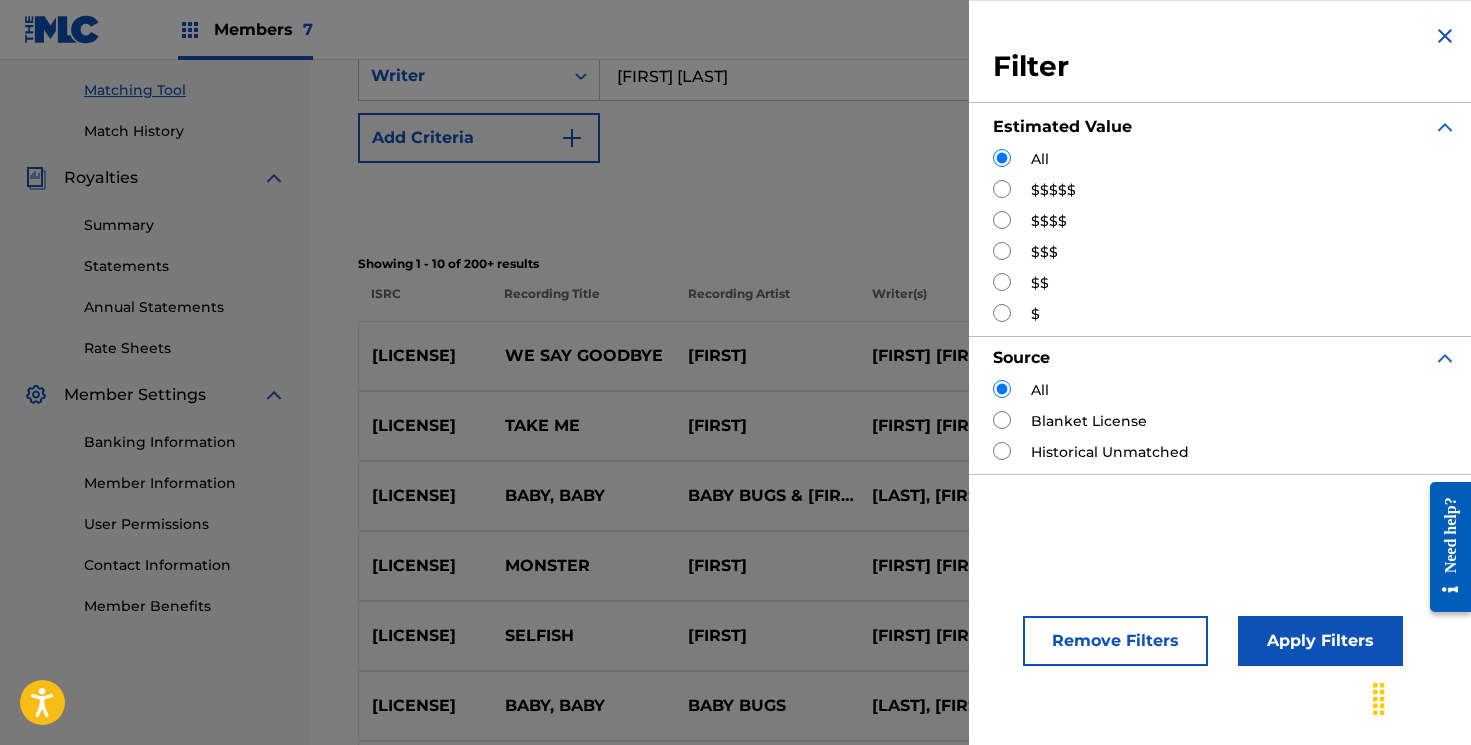 click at bounding box center [1445, 36] 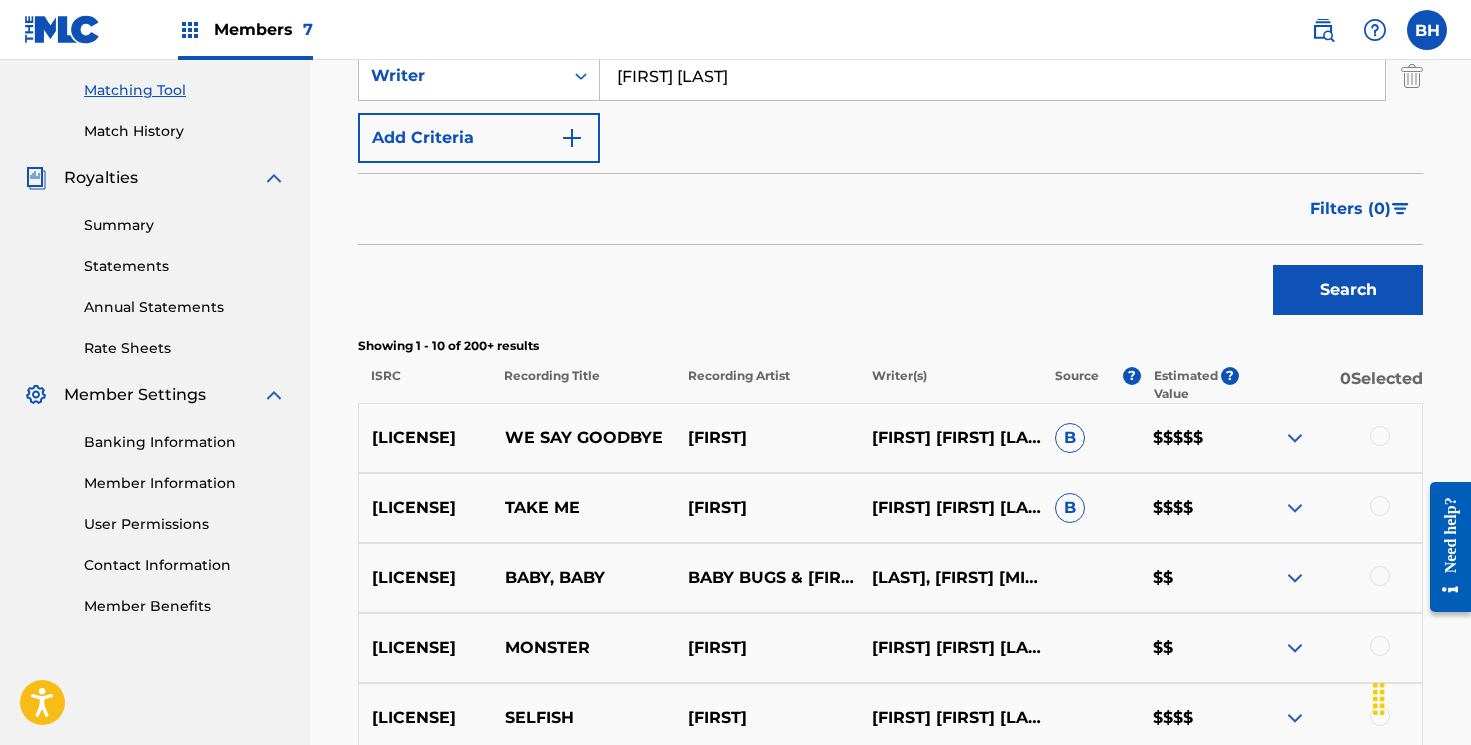 click on "[FIRST] [LAST]" at bounding box center (992, 76) 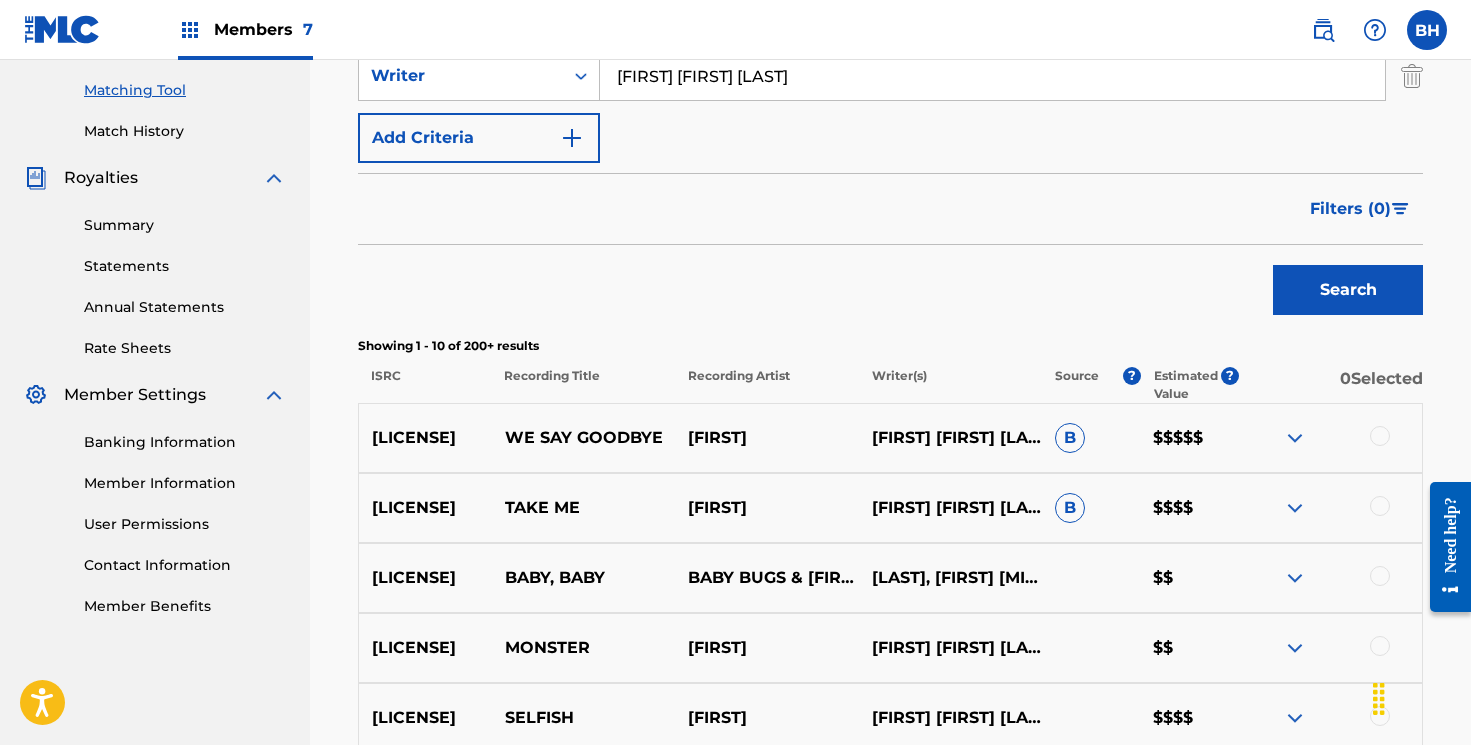 type on "[FIRST] [FIRST] [LAST]" 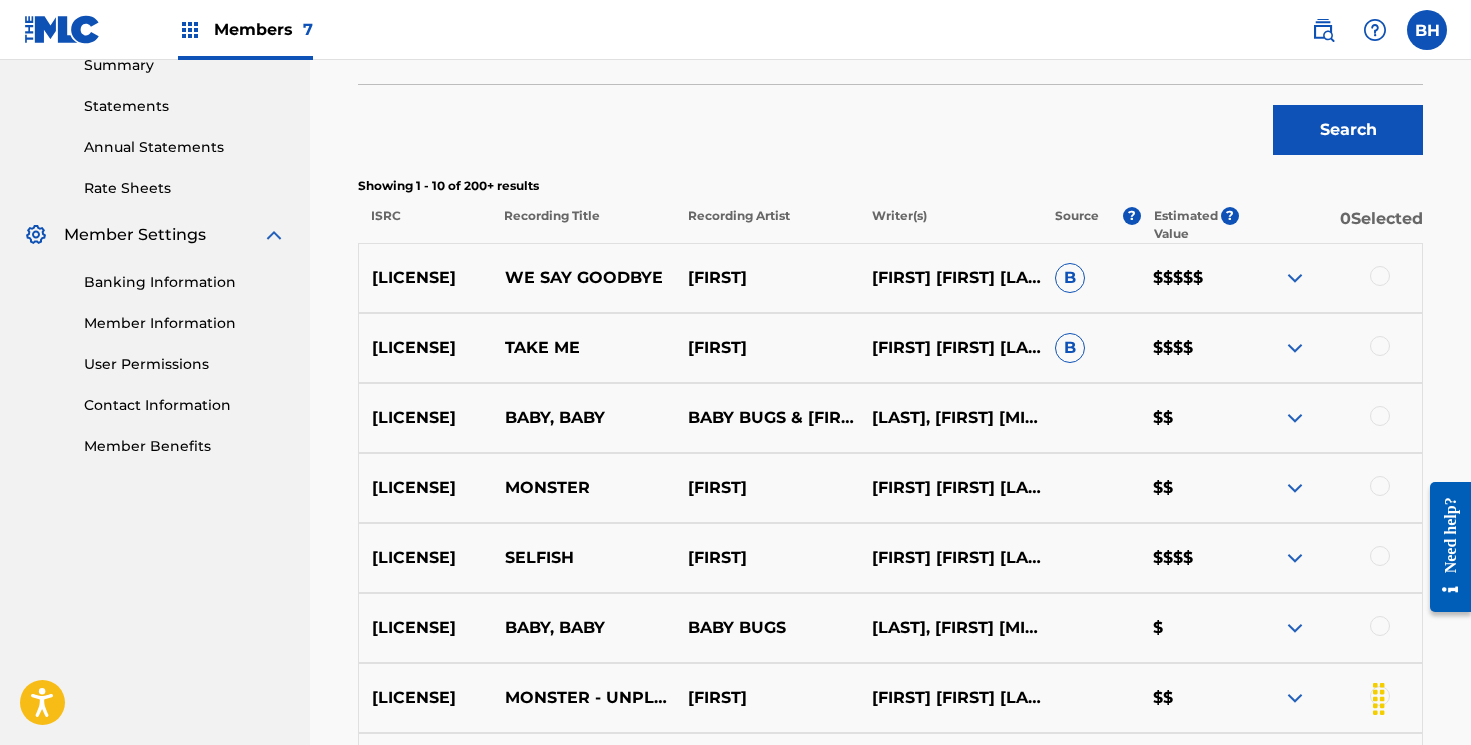 scroll, scrollTop: 646, scrollLeft: 0, axis: vertical 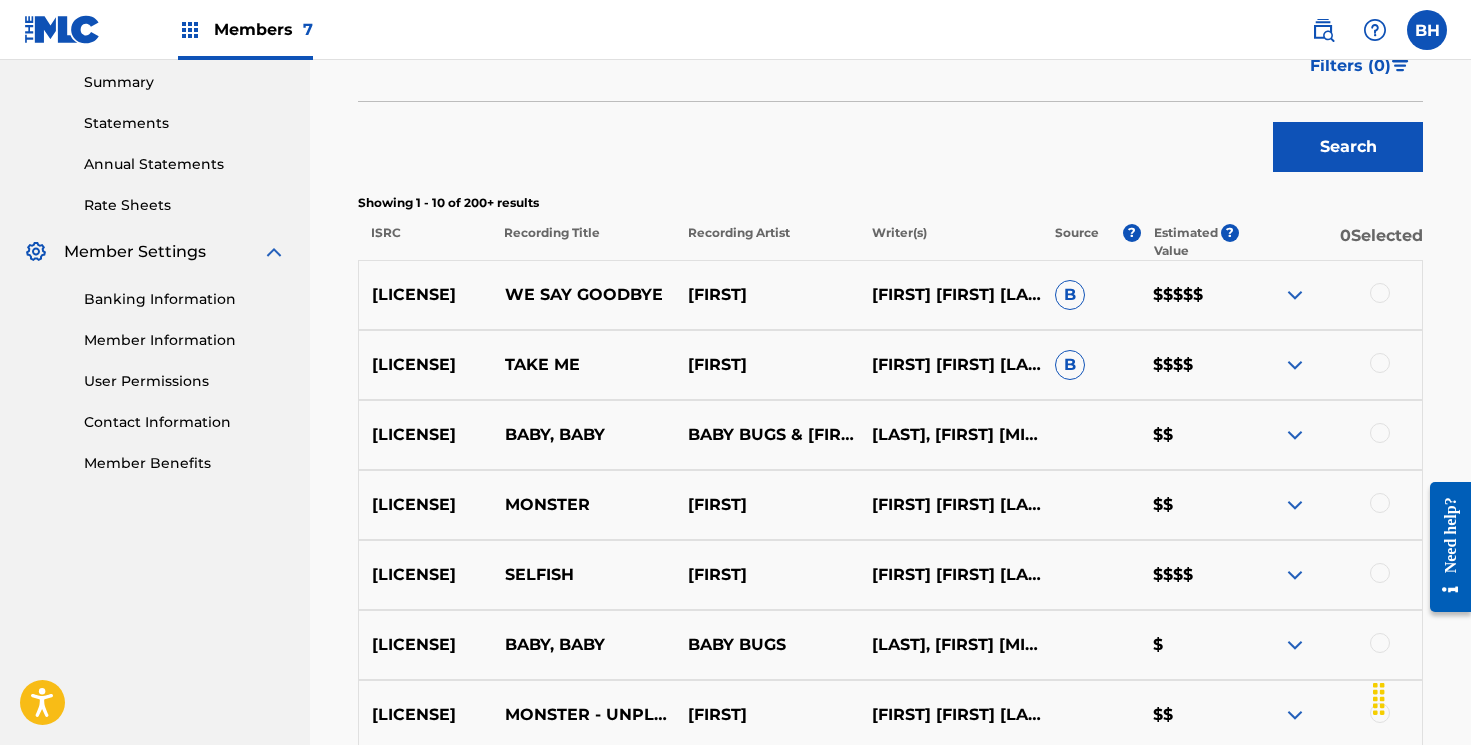 click on "Filters ( 0 )" at bounding box center (1350, 66) 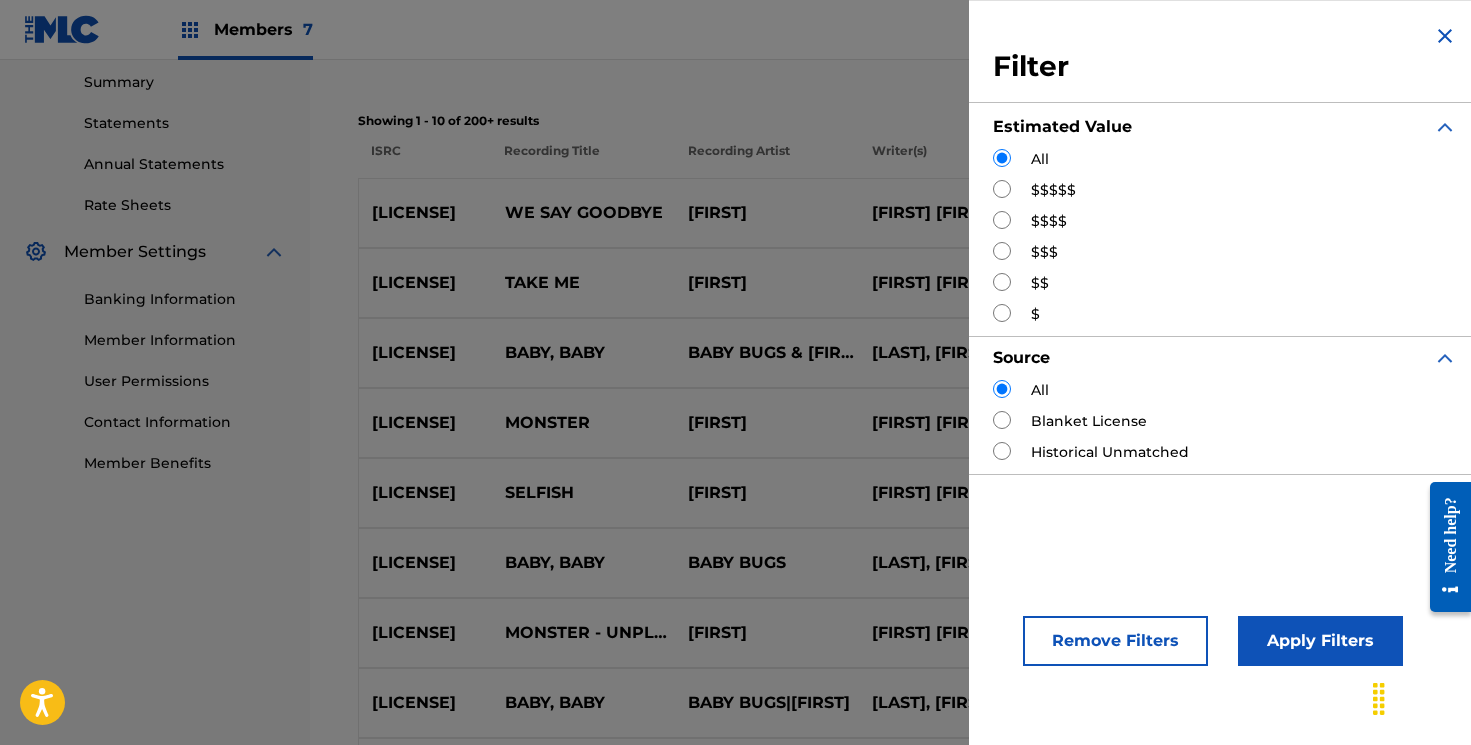 click at bounding box center [1002, 189] 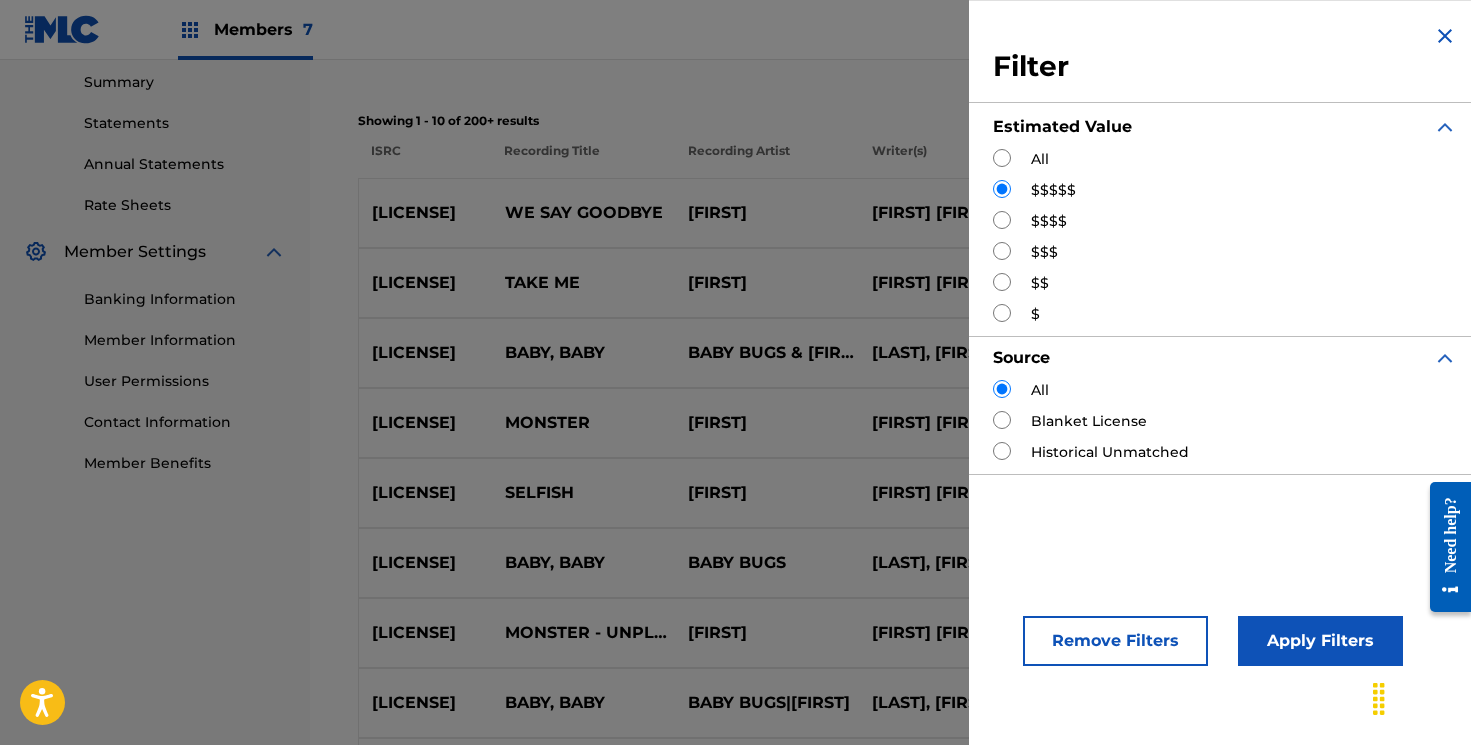 click on "Apply Filters" at bounding box center [1320, 641] 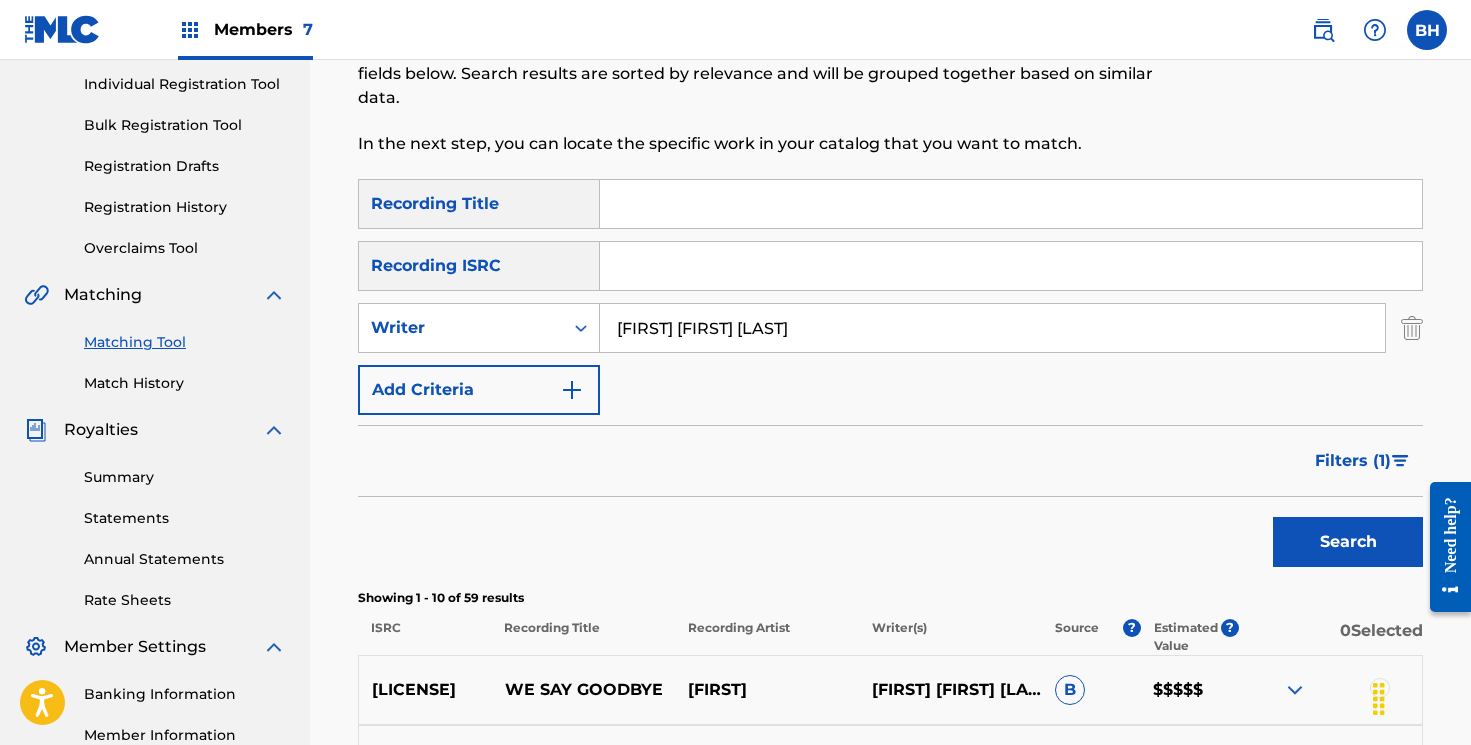 scroll, scrollTop: 229, scrollLeft: 0, axis: vertical 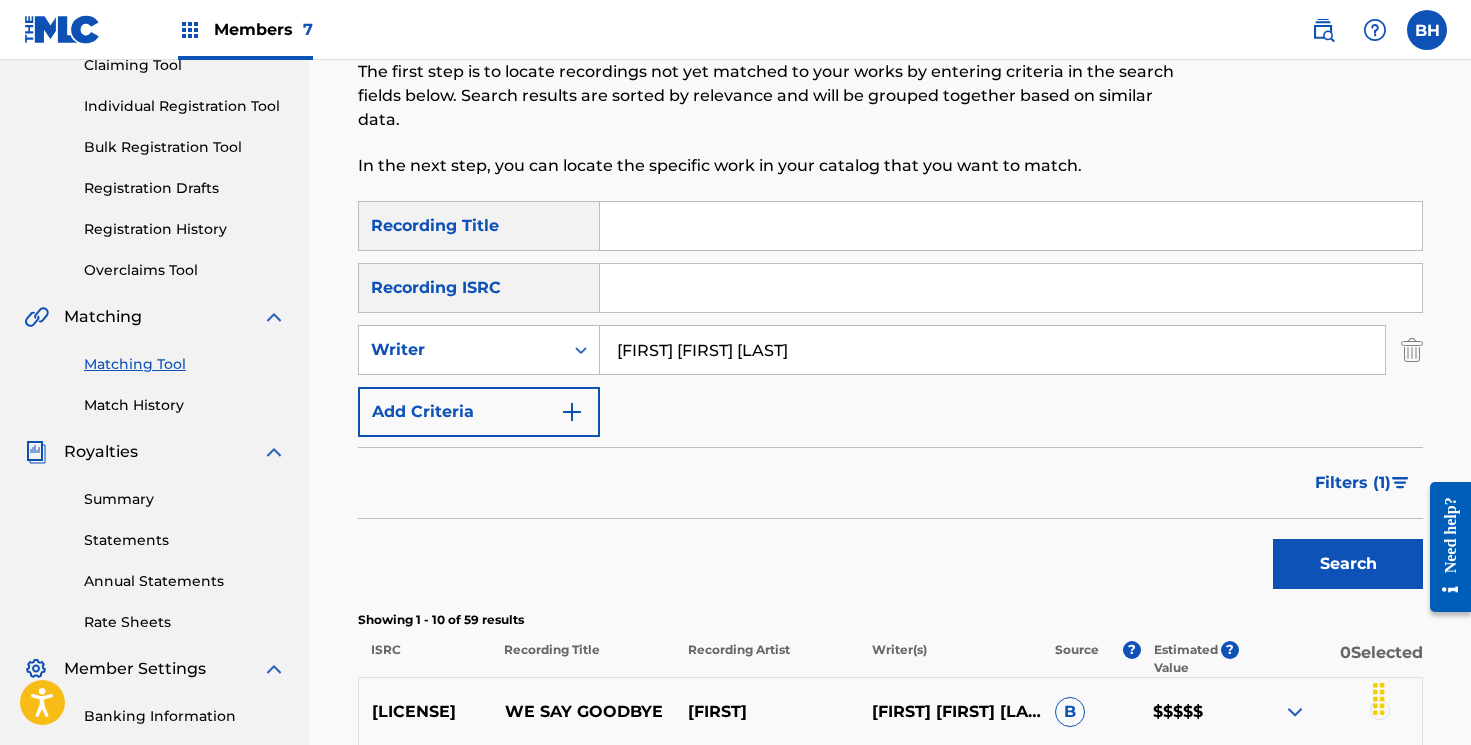 click on "[FIRST] [FIRST] [LAST]" at bounding box center [992, 350] 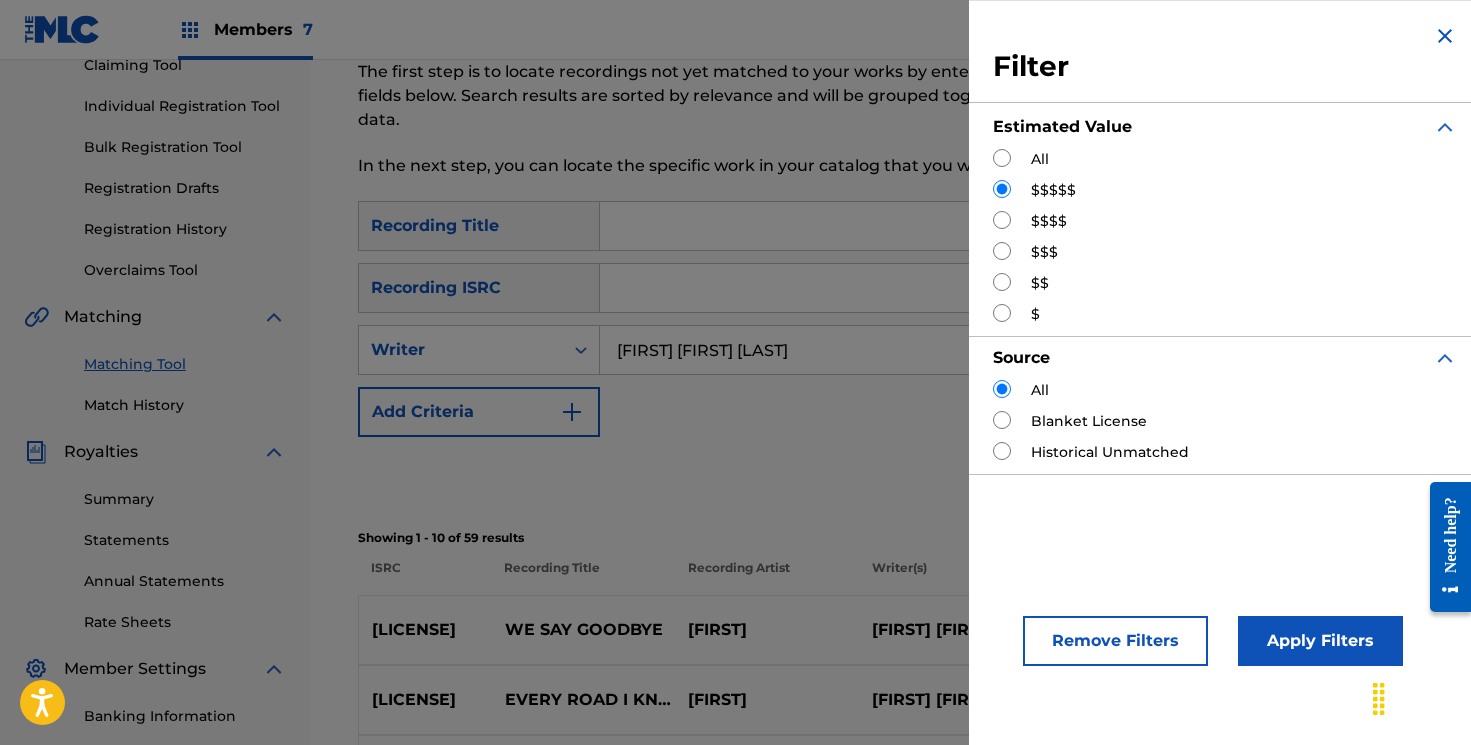 click at bounding box center [1002, 158] 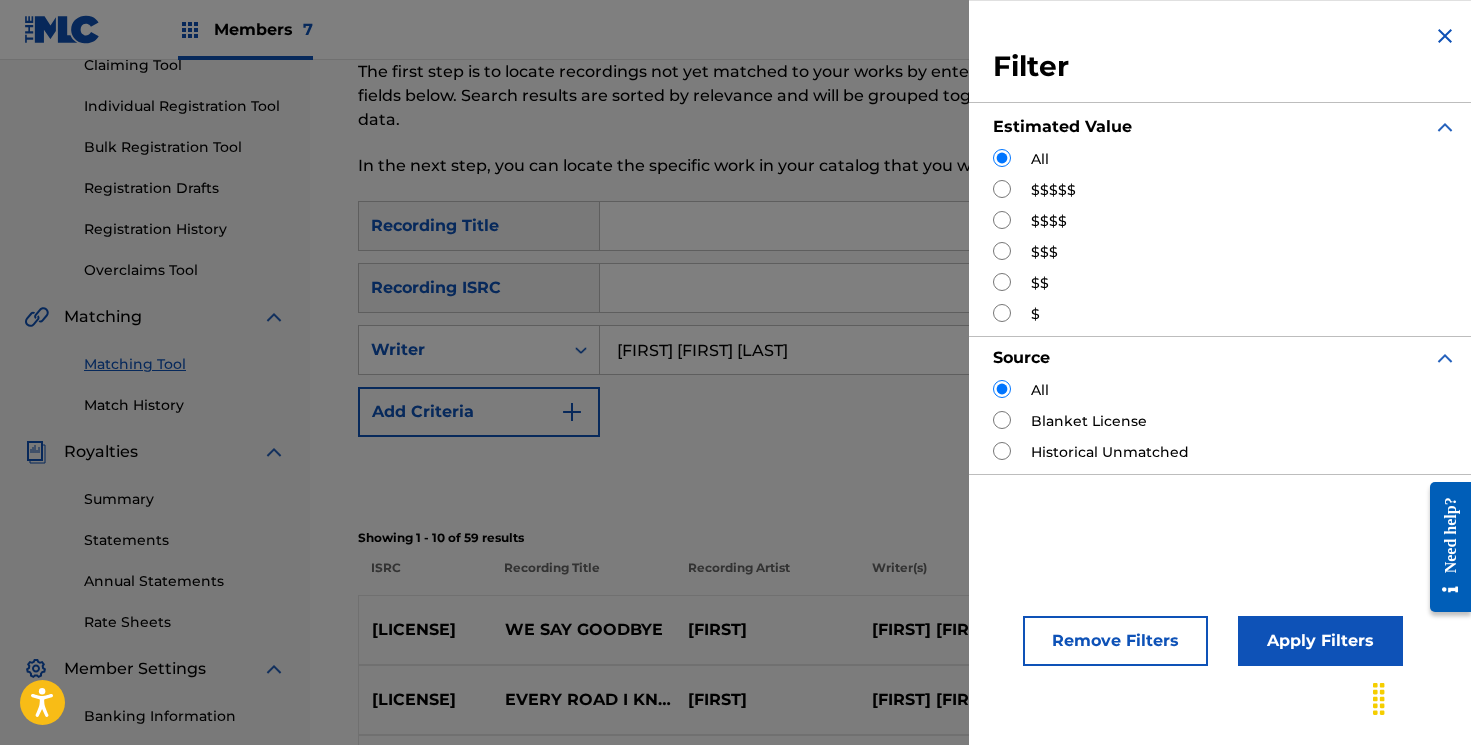 click on "Apply Filters" at bounding box center [1320, 641] 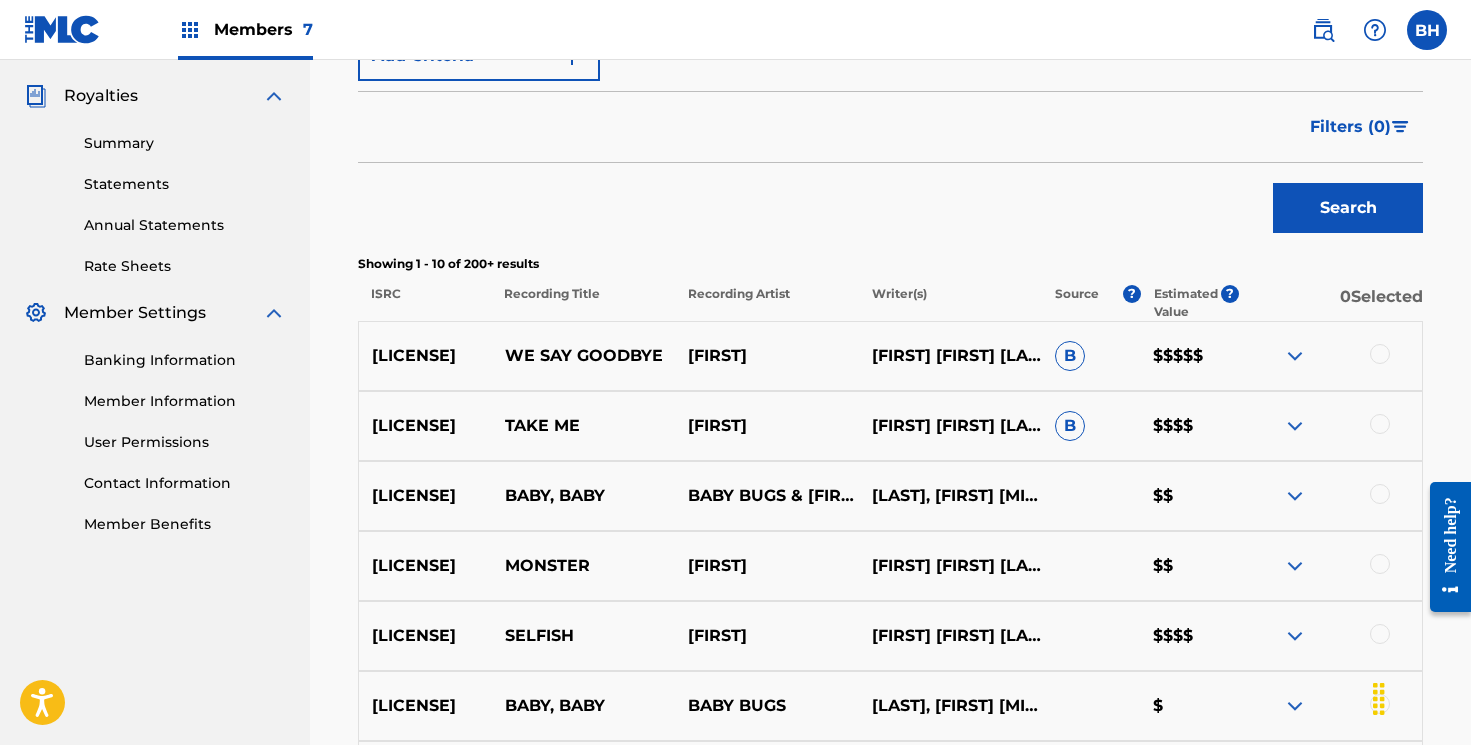 scroll, scrollTop: 587, scrollLeft: 0, axis: vertical 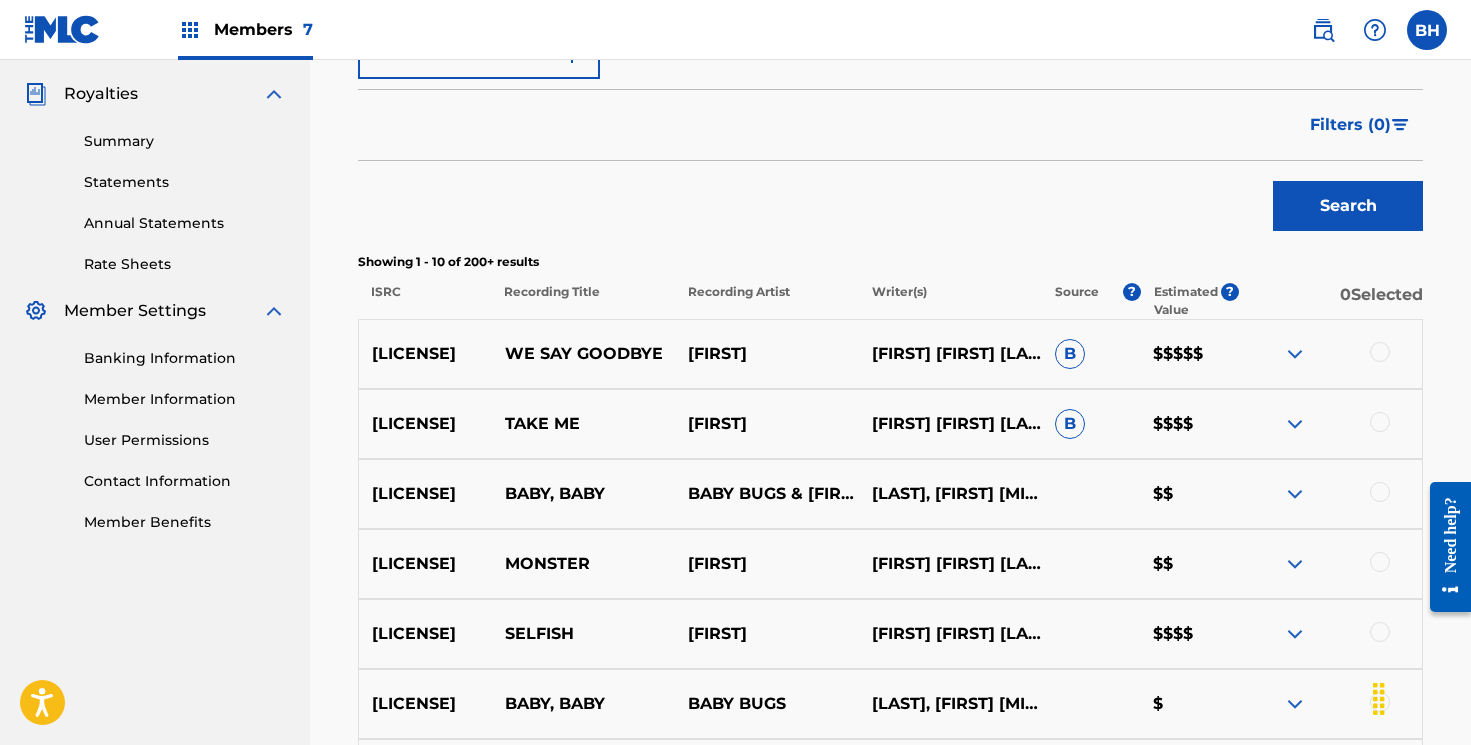 click at bounding box center (1295, 354) 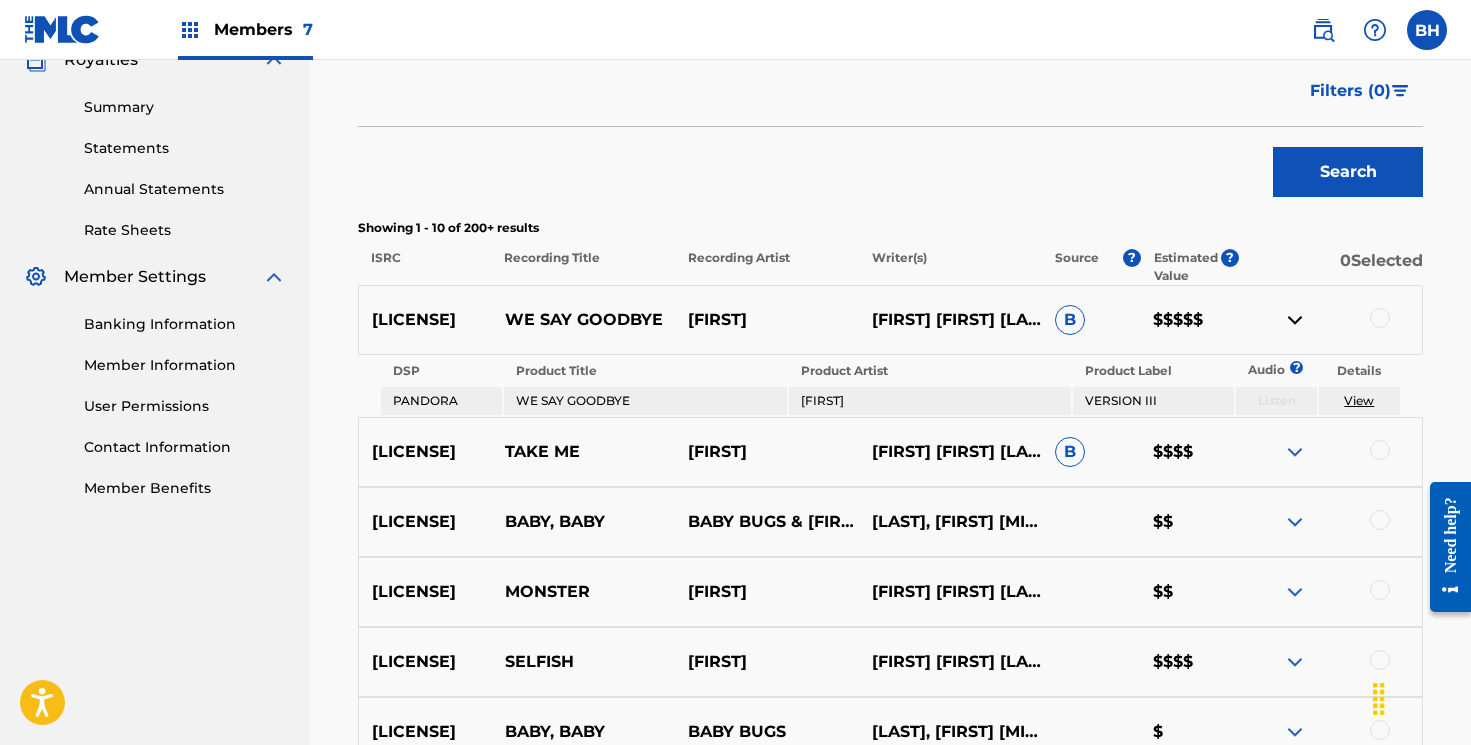 scroll, scrollTop: 626, scrollLeft: 0, axis: vertical 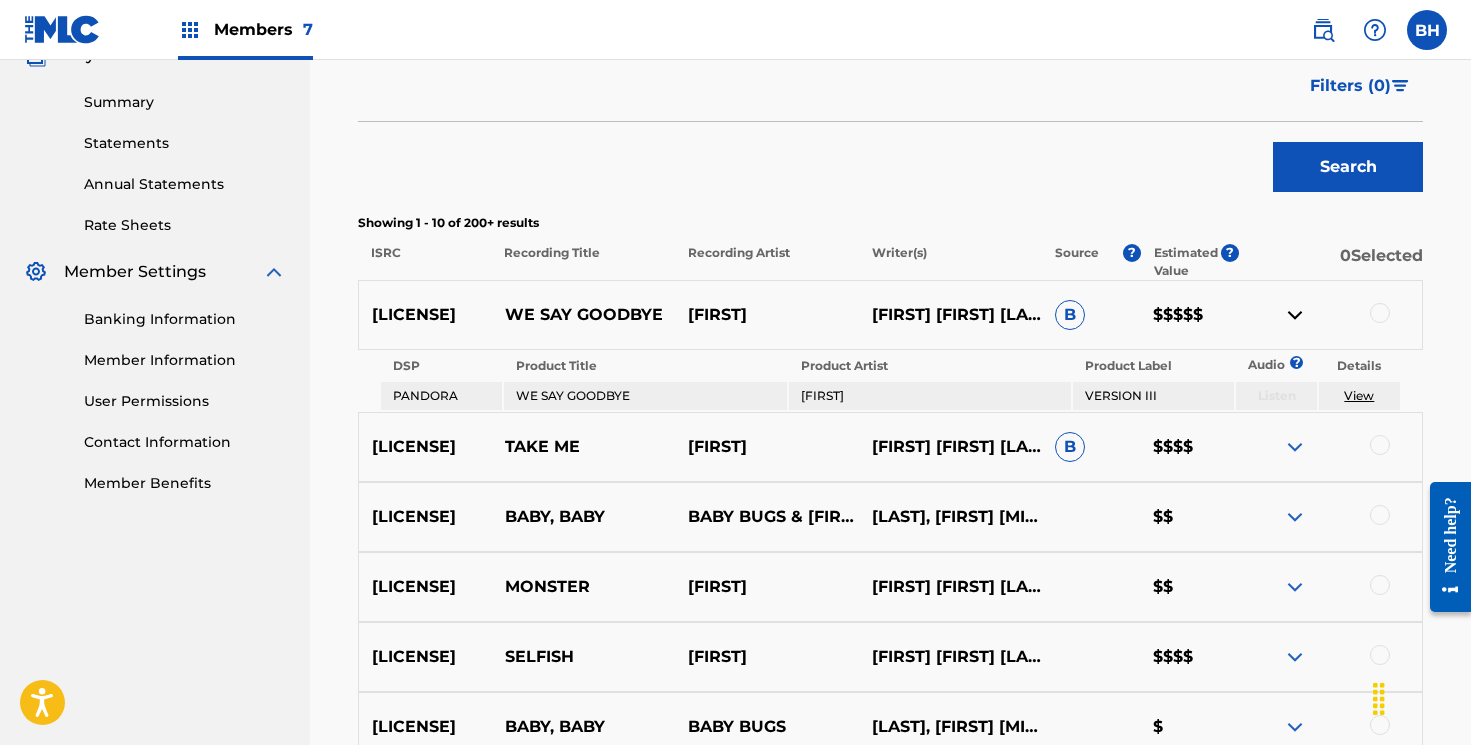 click on "View" at bounding box center (1359, 395) 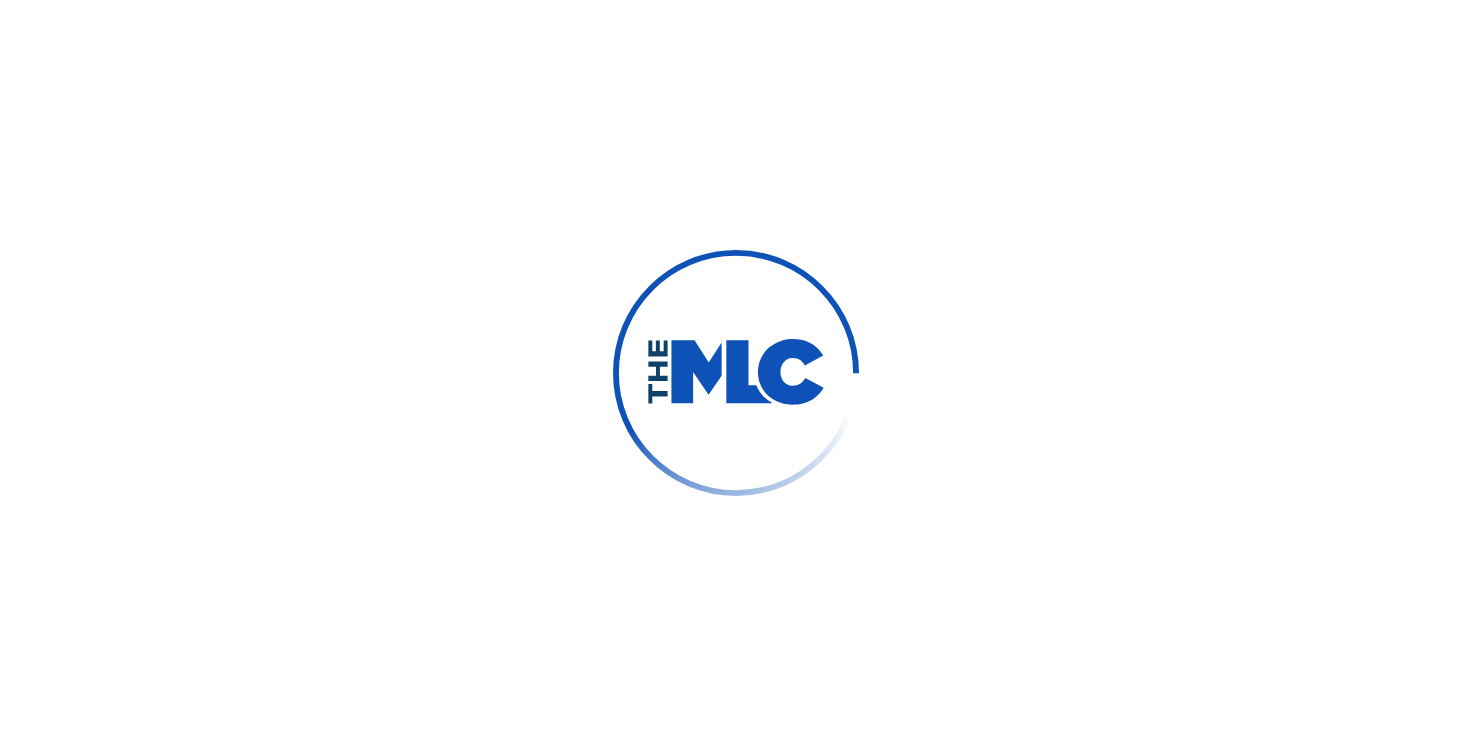scroll, scrollTop: 0, scrollLeft: 0, axis: both 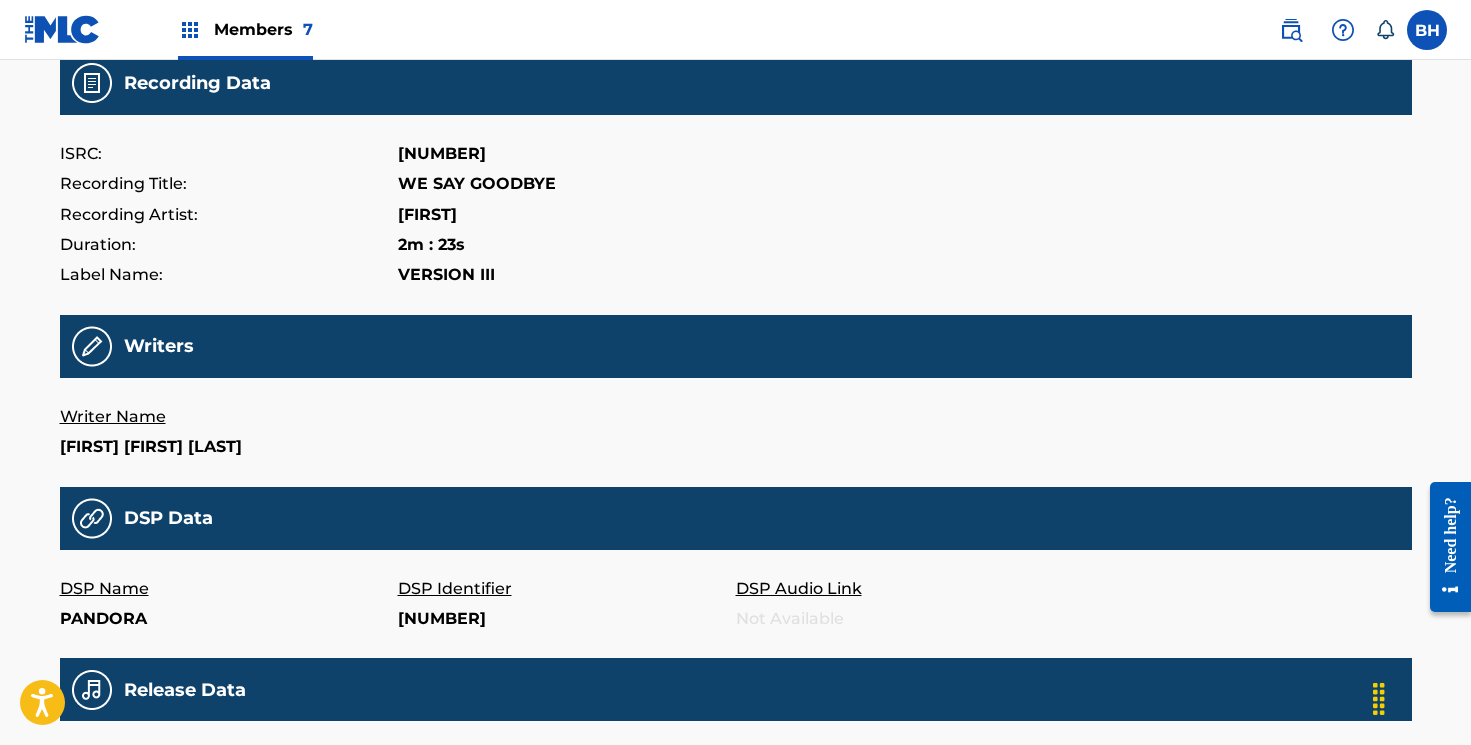 click at bounding box center (1291, 30) 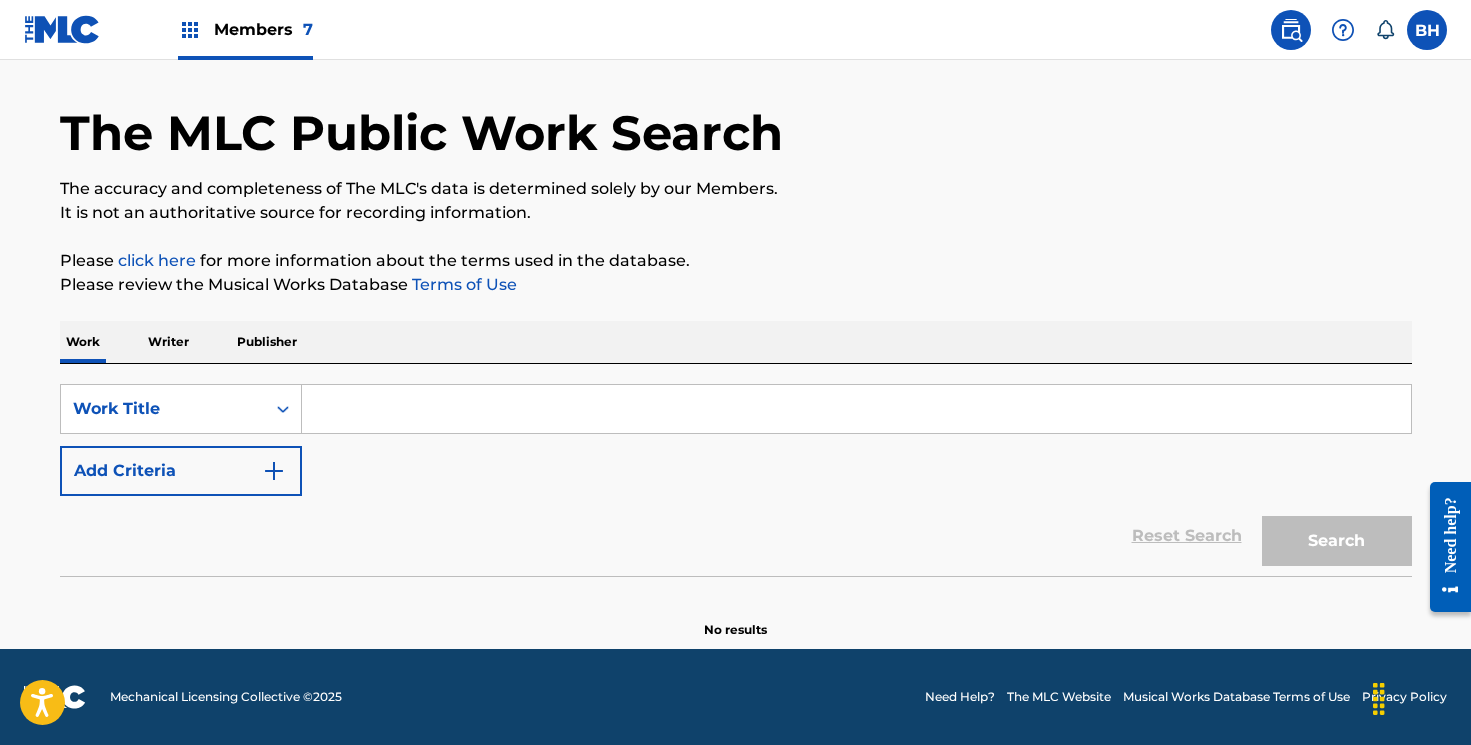scroll, scrollTop: 0, scrollLeft: 0, axis: both 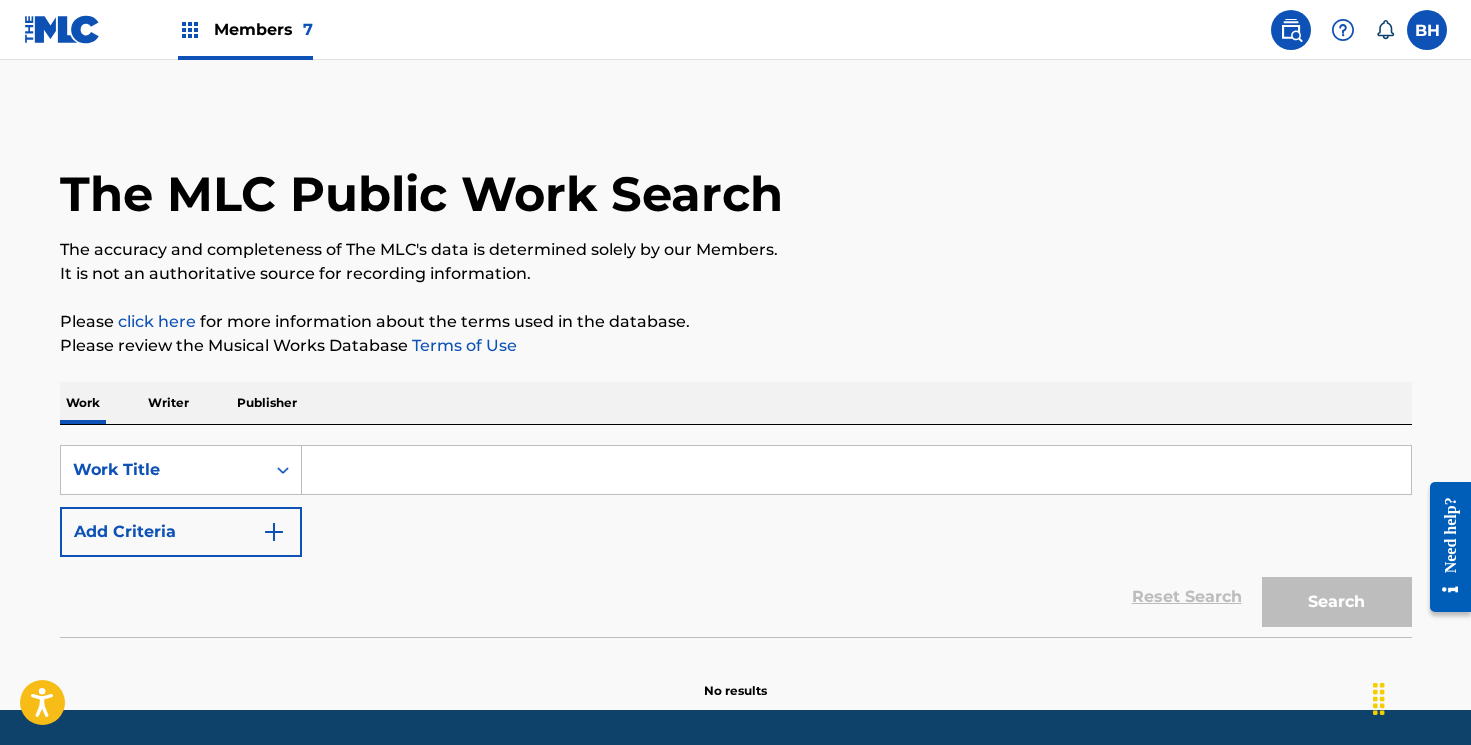 click on "Writer" at bounding box center [168, 403] 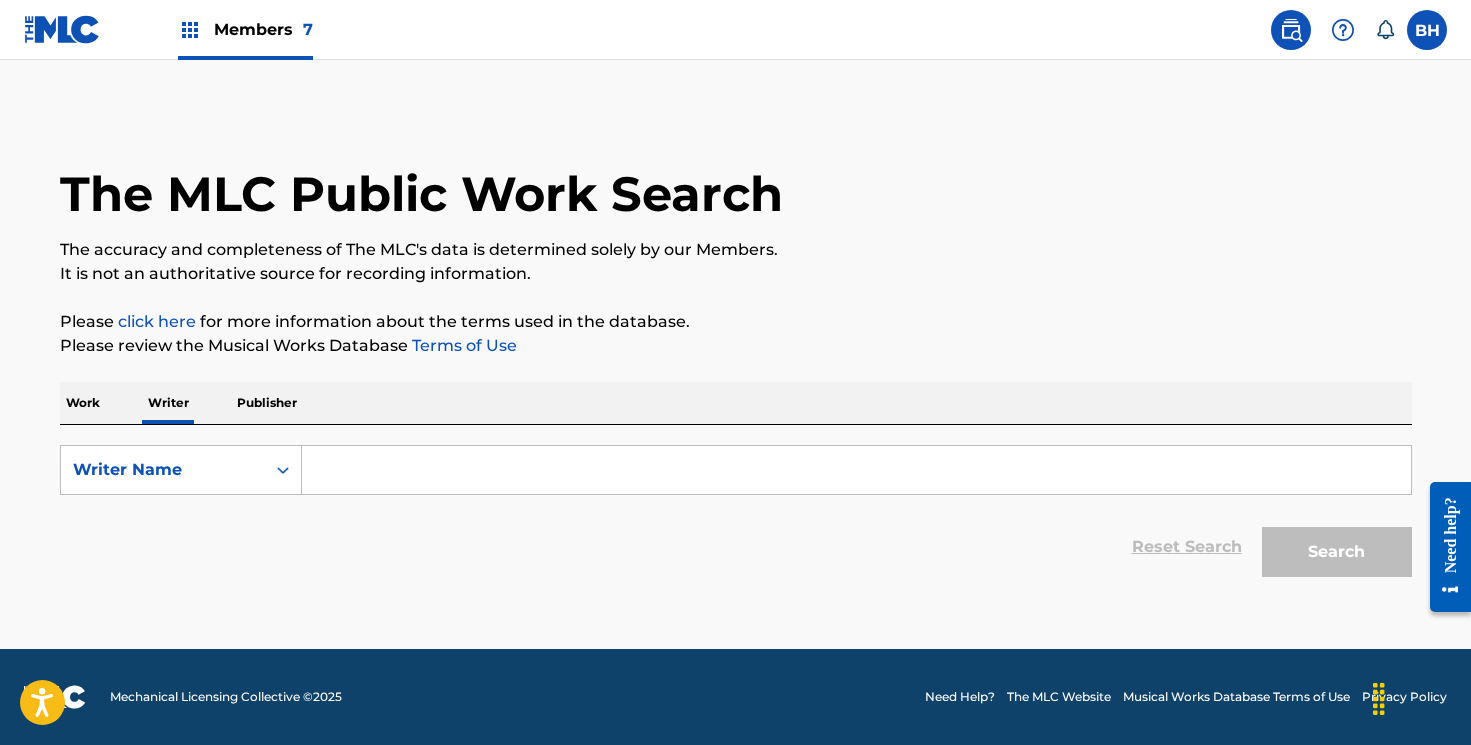 click at bounding box center [856, 470] 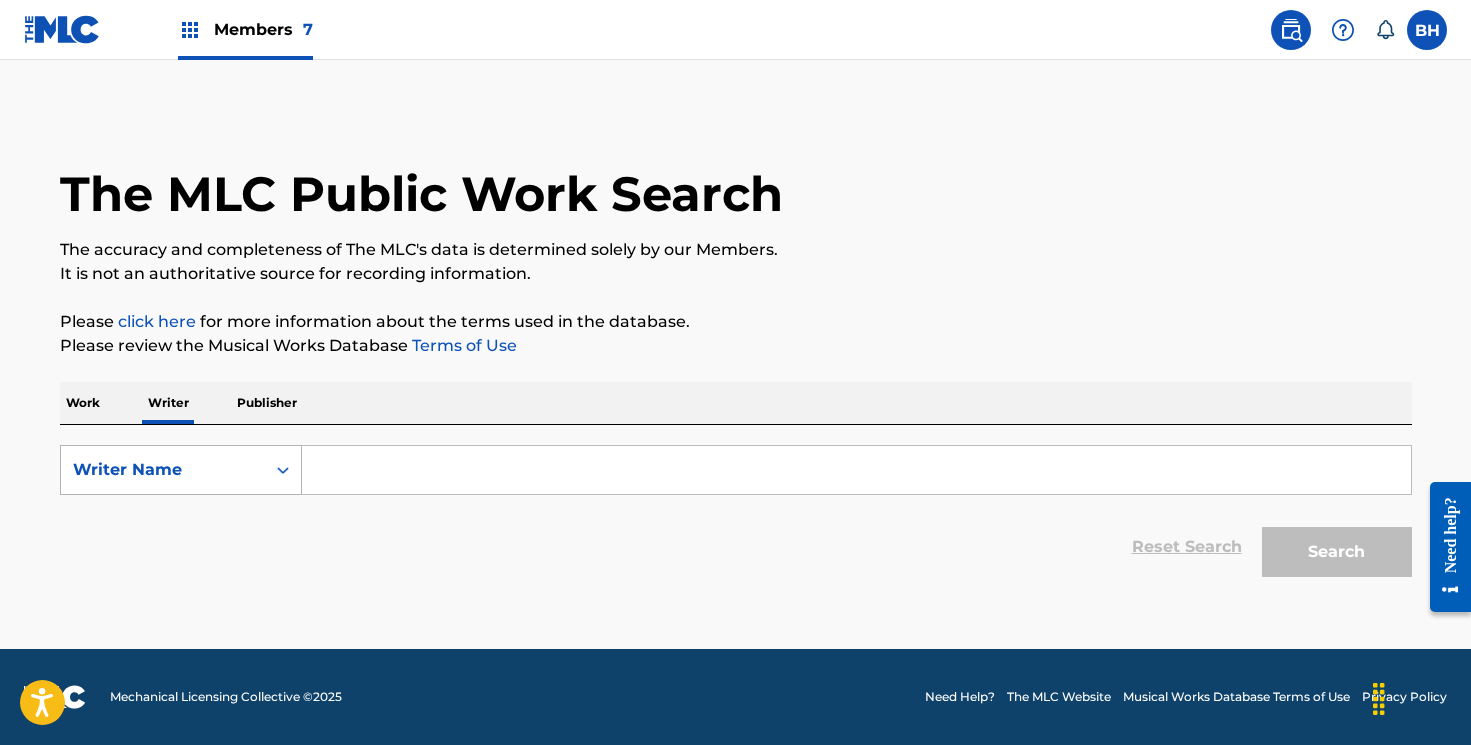 click at bounding box center (283, 470) 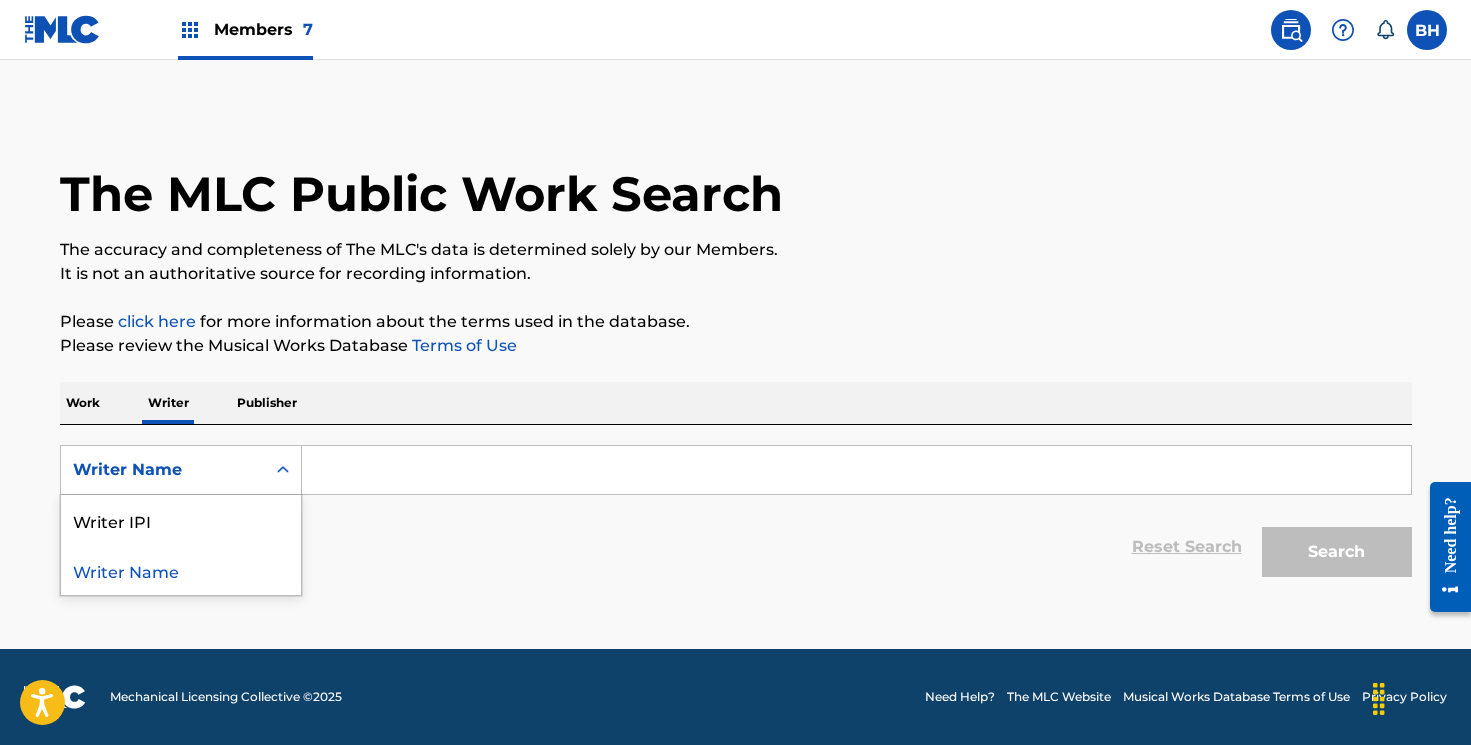 click at bounding box center [856, 470] 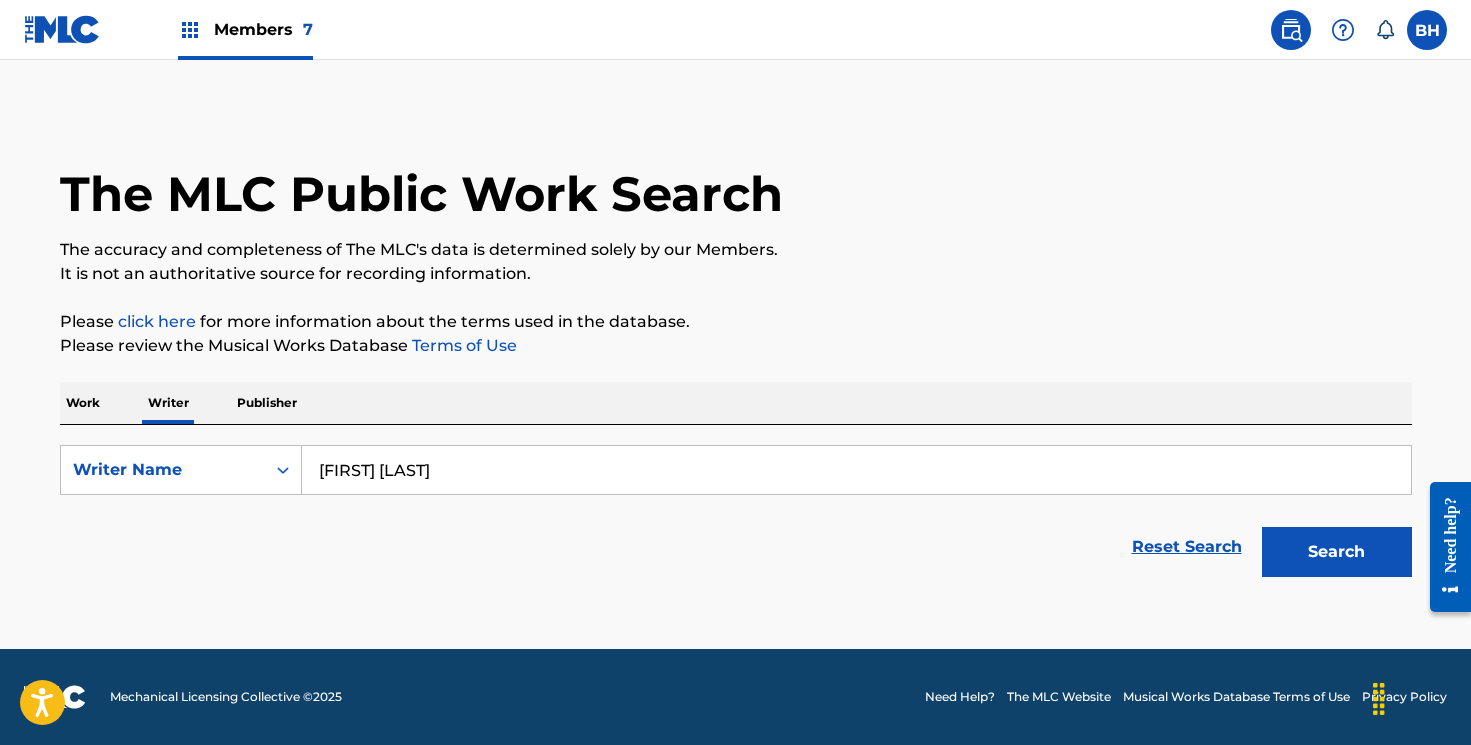type on "[FIRST] [LAST]" 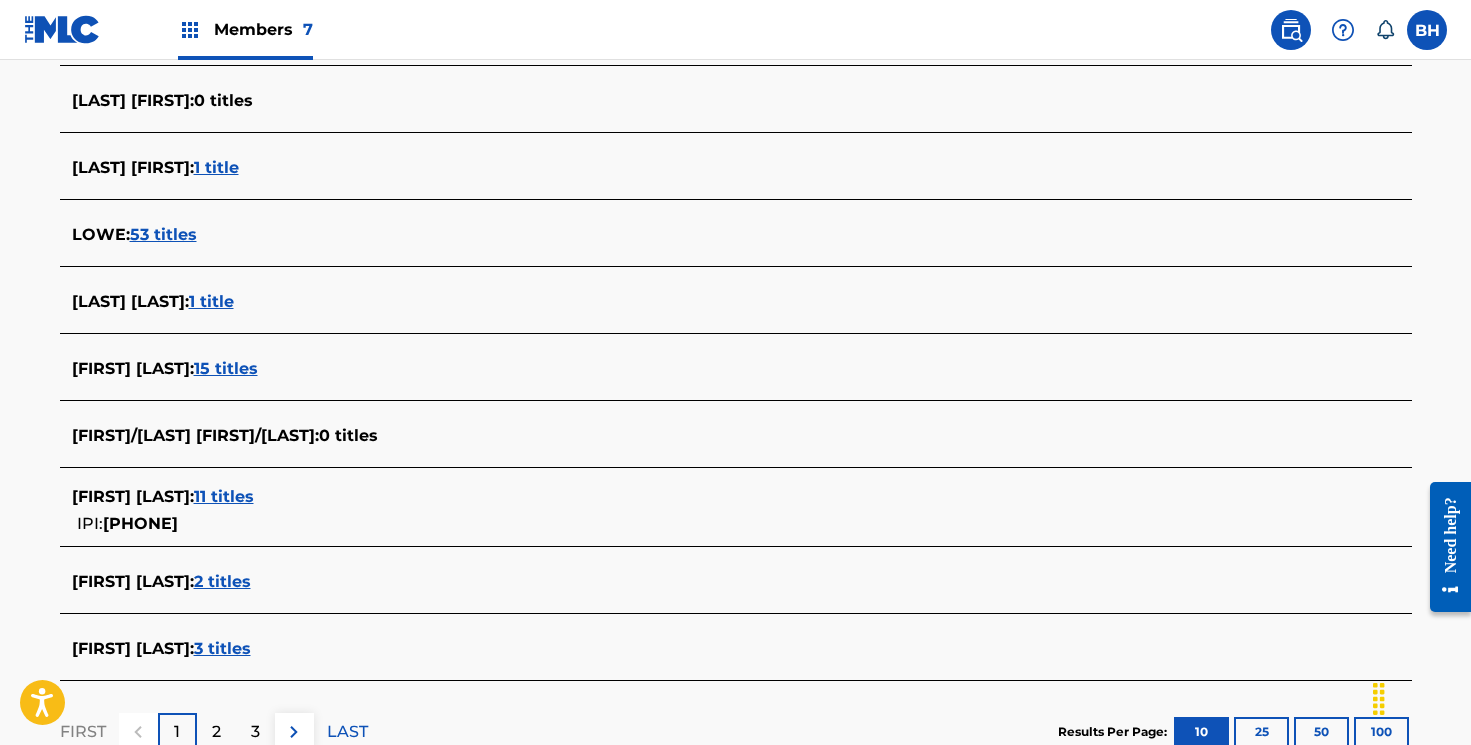 scroll, scrollTop: 642, scrollLeft: 0, axis: vertical 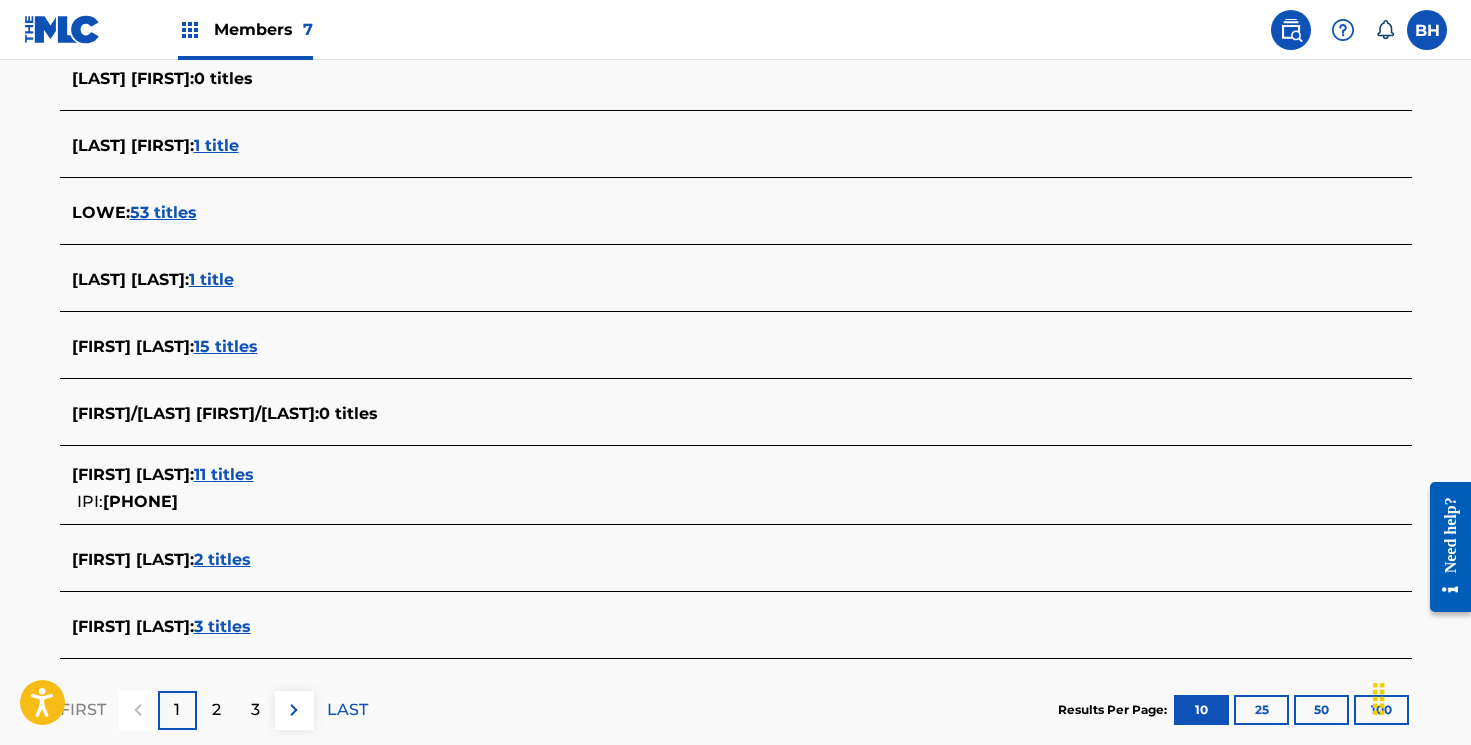 click on "11 titles" at bounding box center (224, 474) 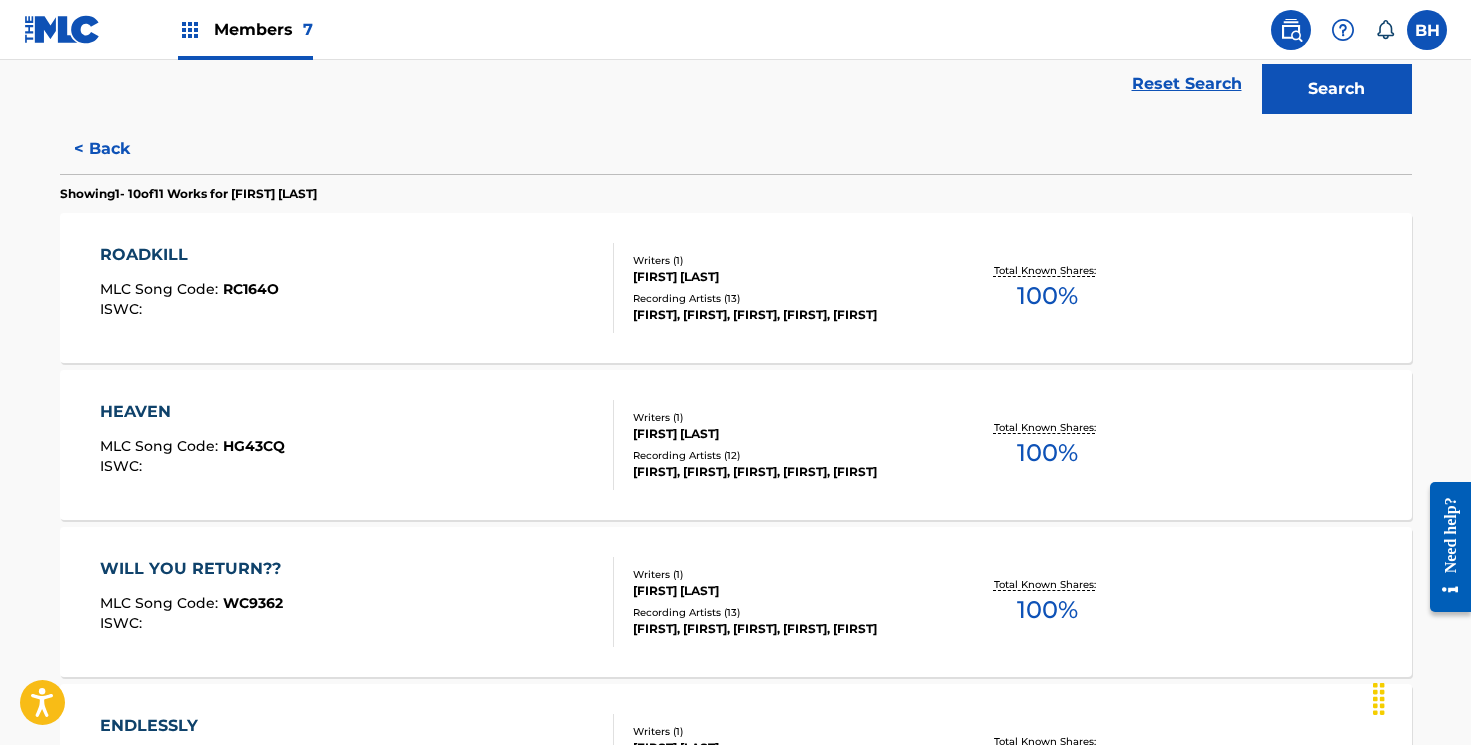 scroll, scrollTop: 353, scrollLeft: 0, axis: vertical 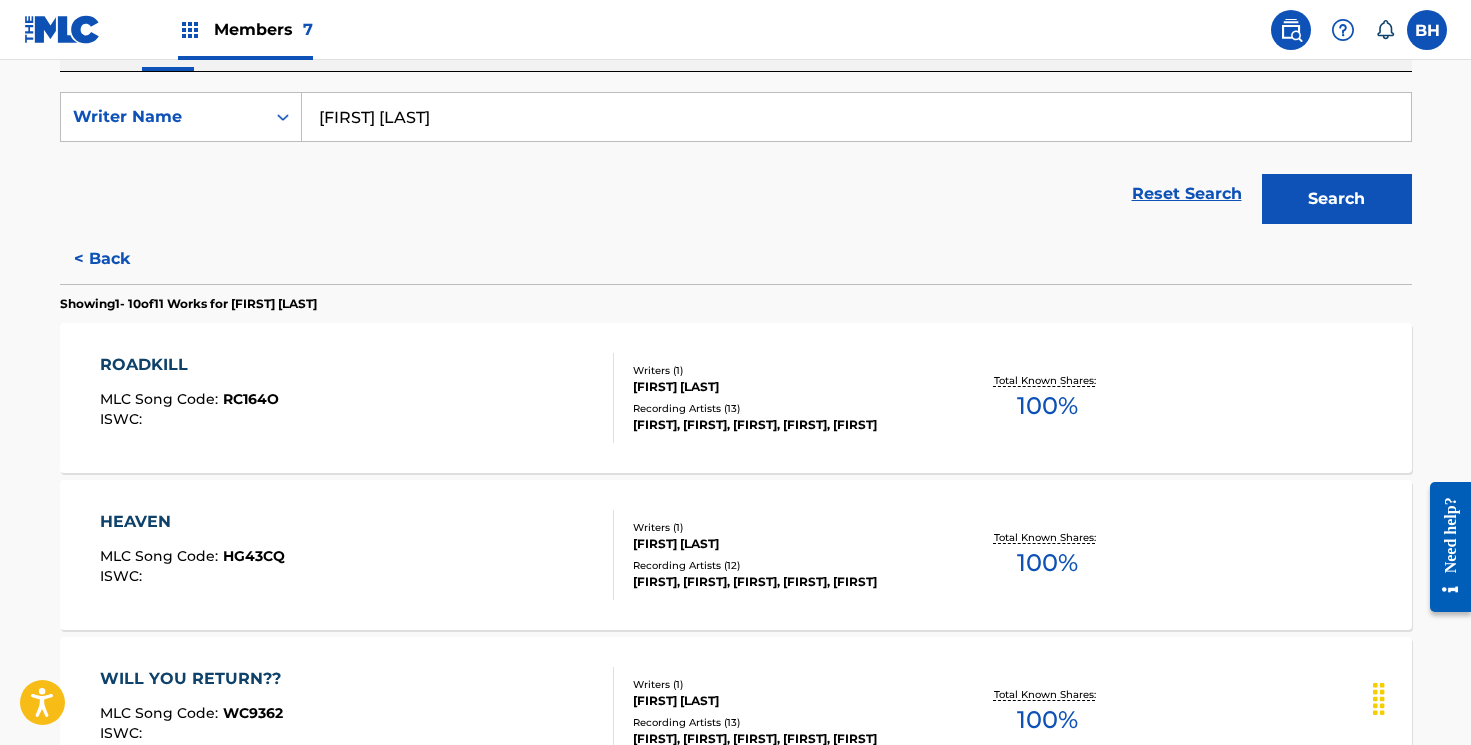 click on "Recording Artists ( 13 )" at bounding box center (784, 408) 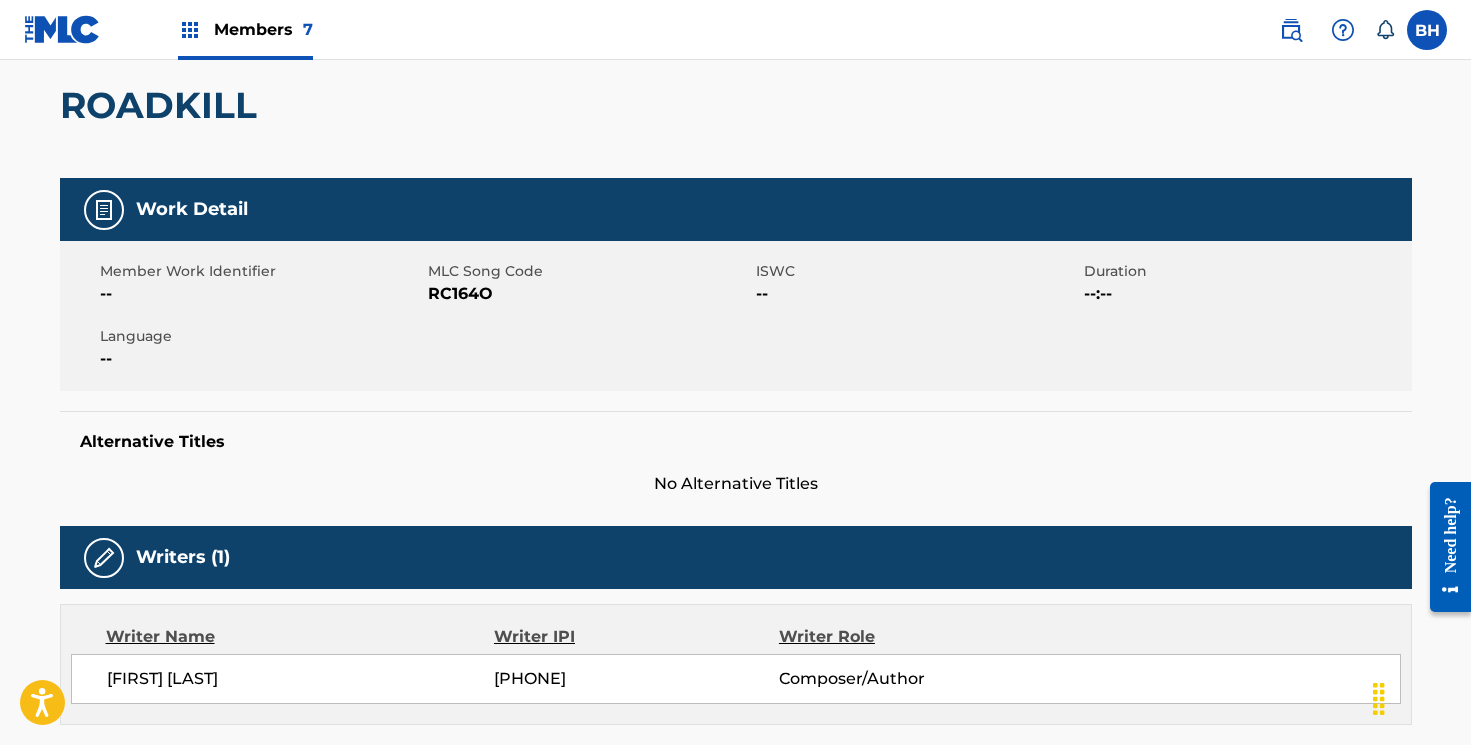 scroll, scrollTop: 0, scrollLeft: 0, axis: both 